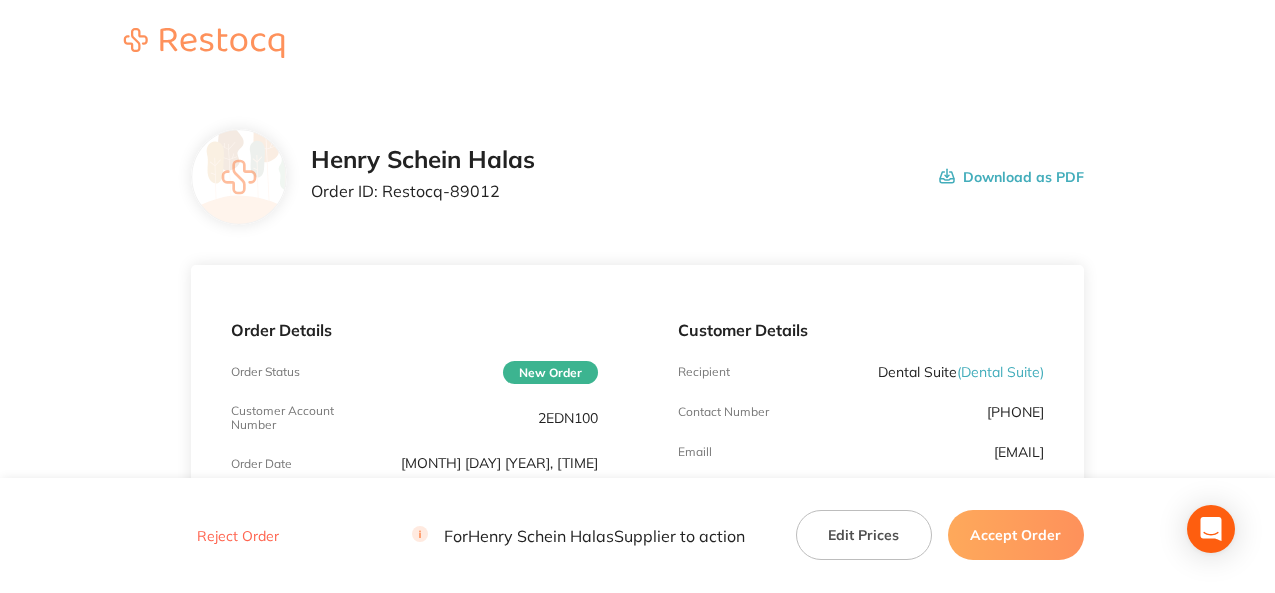 scroll, scrollTop: 0, scrollLeft: 0, axis: both 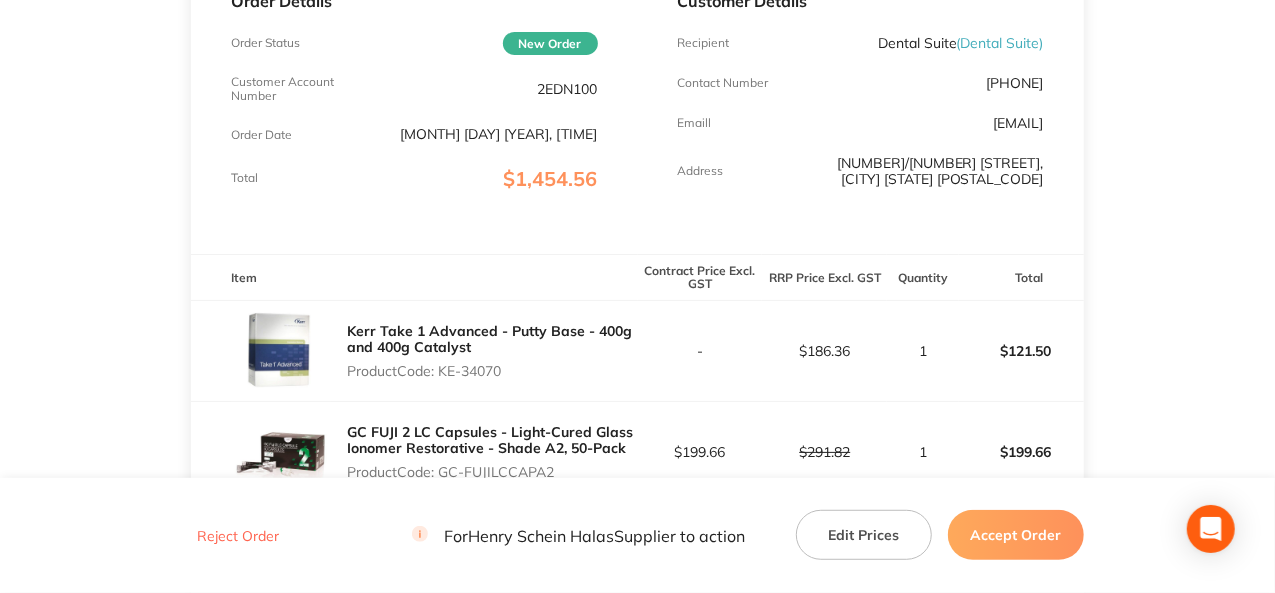 drag, startPoint x: 504, startPoint y: 370, endPoint x: 443, endPoint y: 381, distance: 61.983868 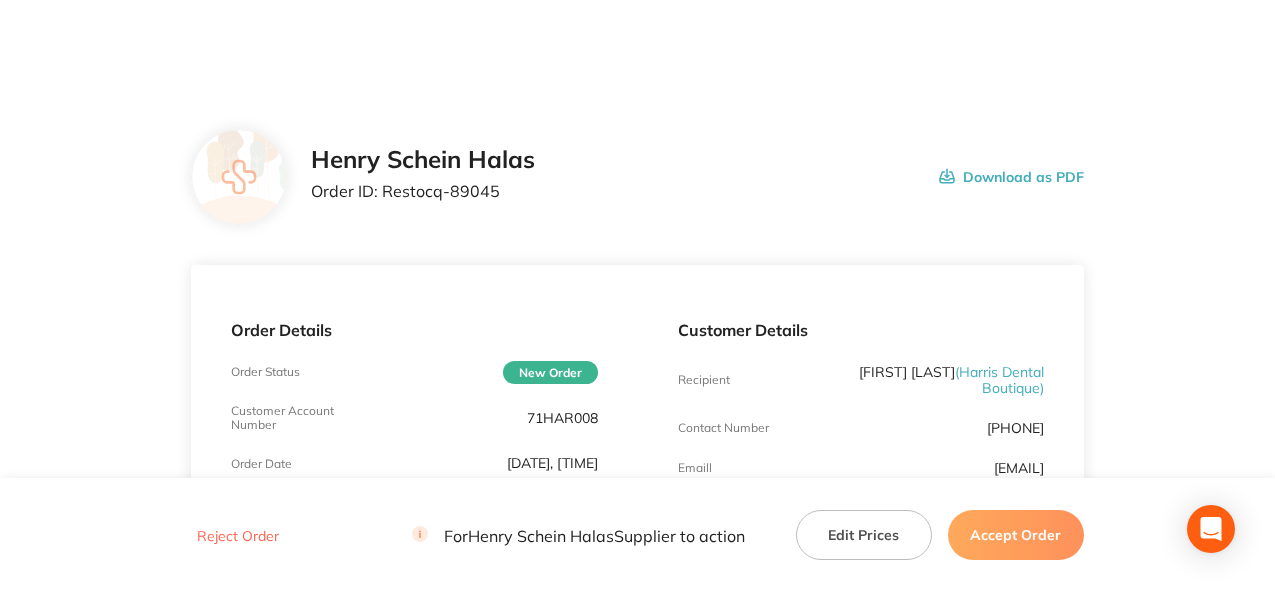 scroll, scrollTop: 0, scrollLeft: 0, axis: both 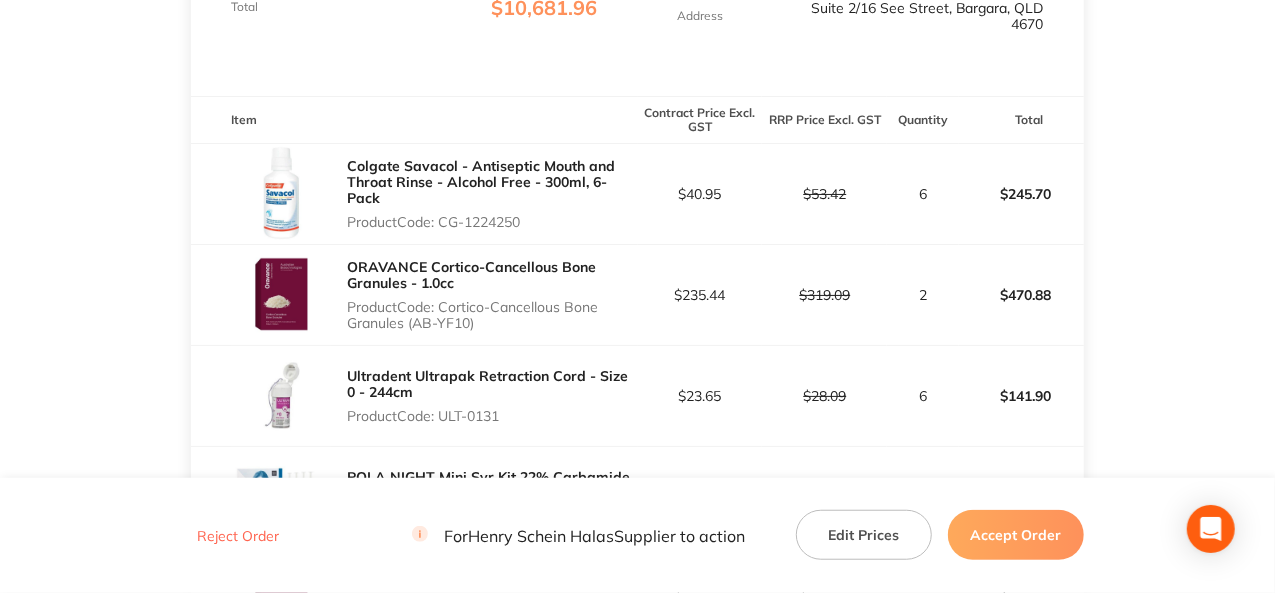 drag, startPoint x: 530, startPoint y: 220, endPoint x: 441, endPoint y: 224, distance: 89.08984 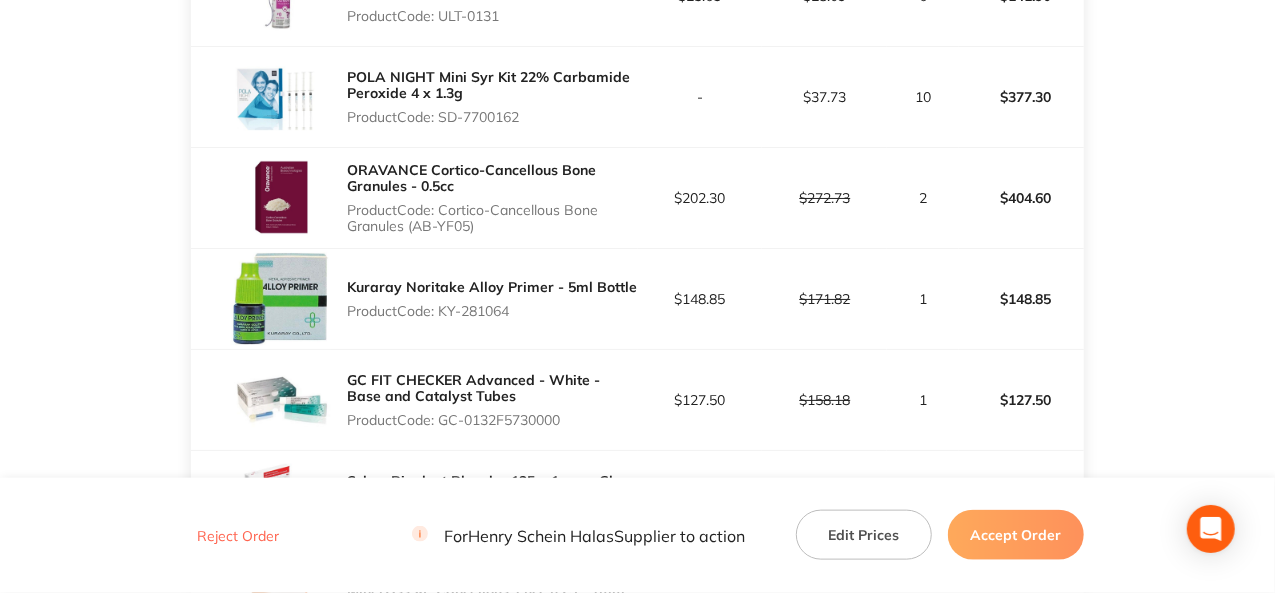 scroll, scrollTop: 800, scrollLeft: 0, axis: vertical 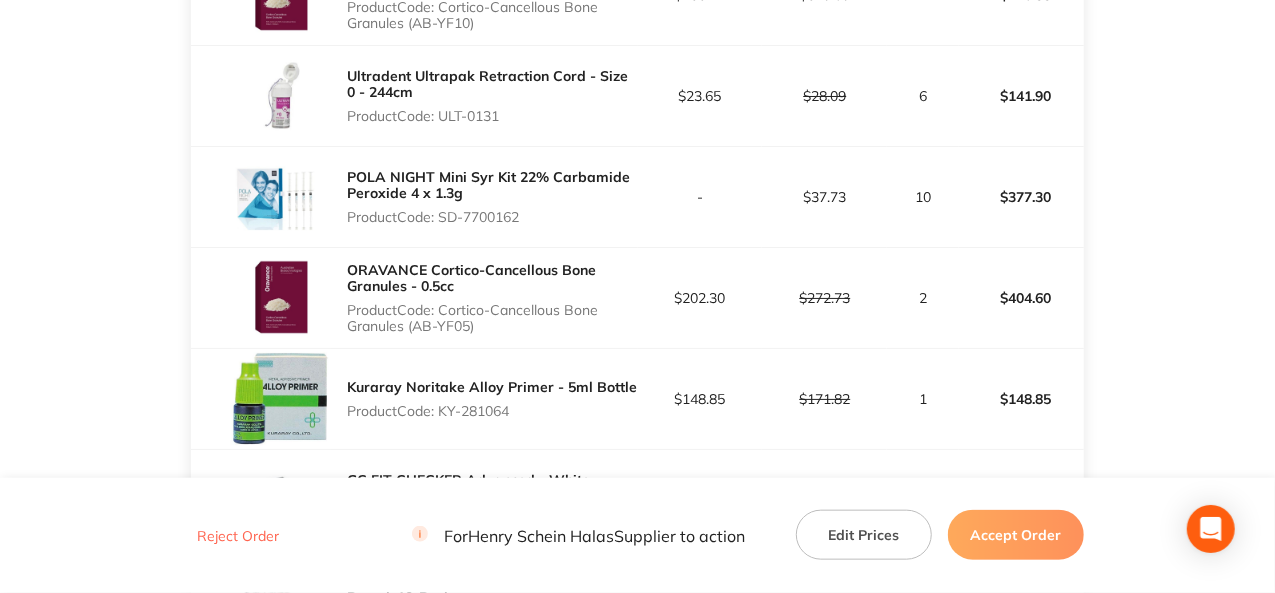 drag, startPoint x: 524, startPoint y: 215, endPoint x: 440, endPoint y: 213, distance: 84.0238 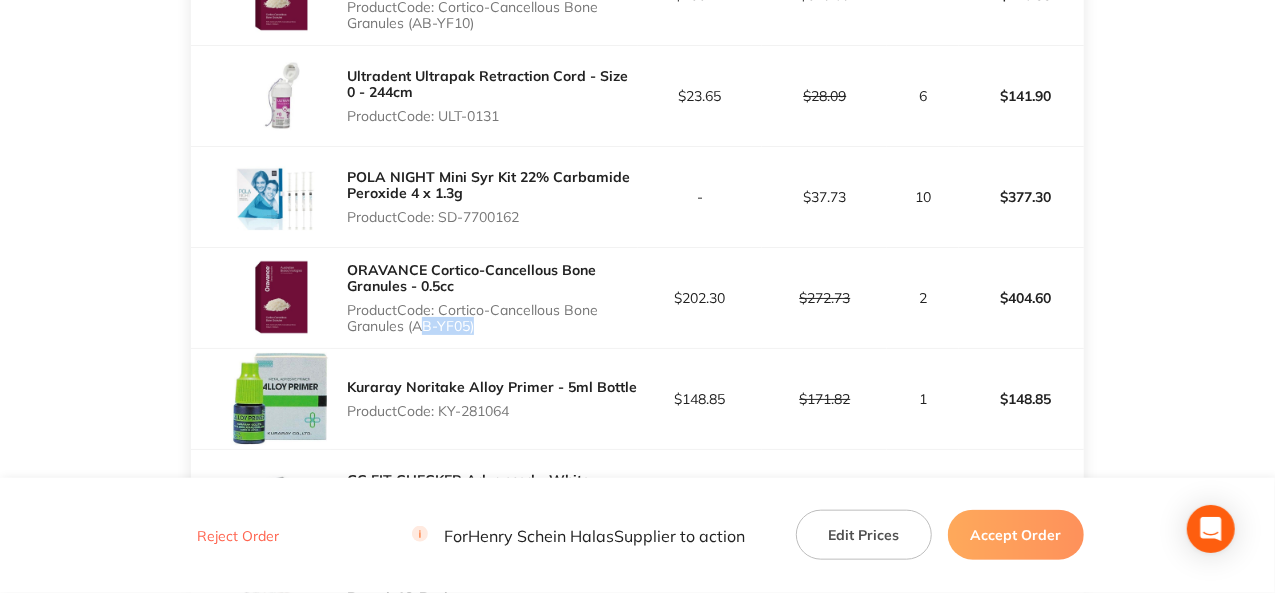 drag, startPoint x: 470, startPoint y: 326, endPoint x: 416, endPoint y: 326, distance: 54 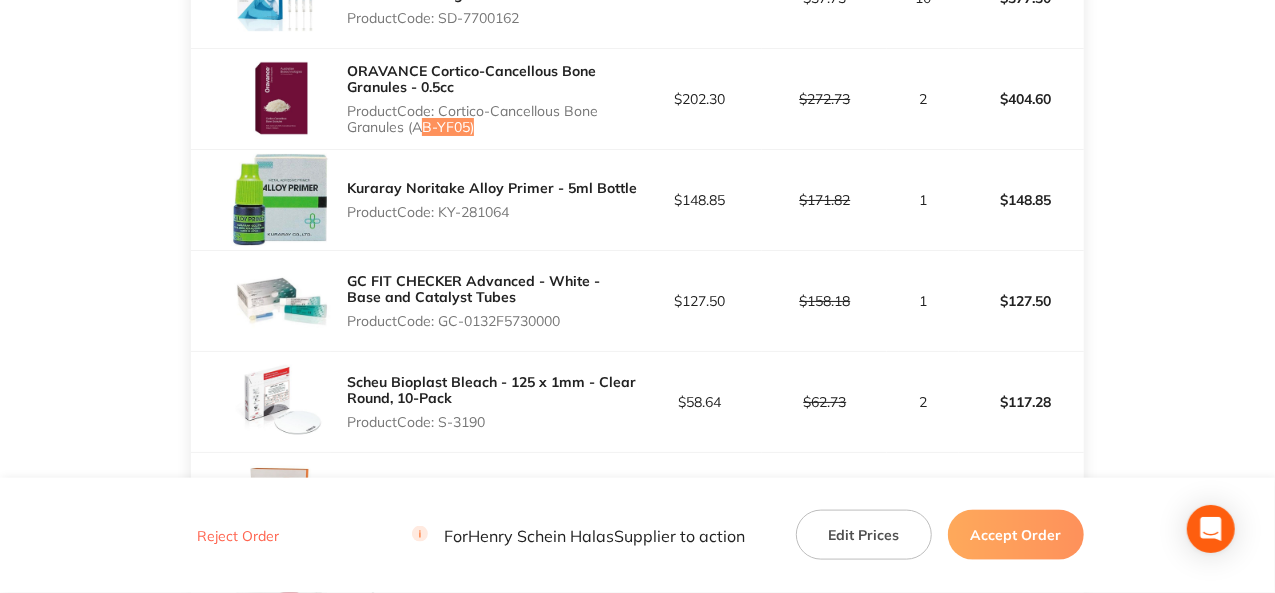 scroll, scrollTop: 1000, scrollLeft: 0, axis: vertical 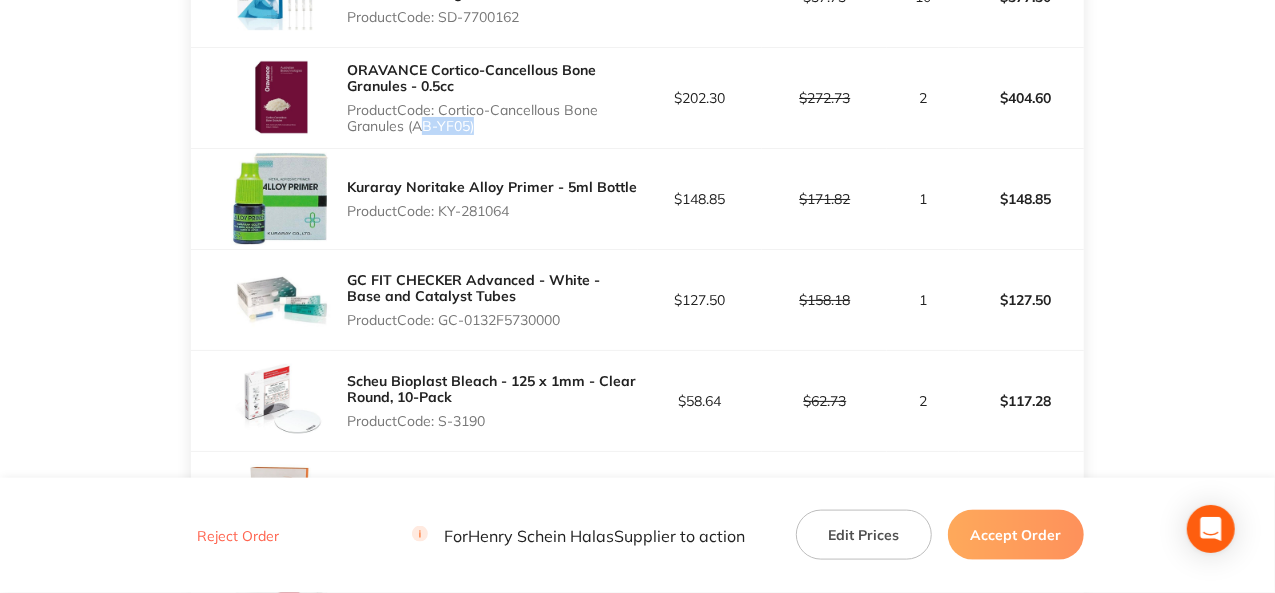 drag, startPoint x: 514, startPoint y: 207, endPoint x: 442, endPoint y: 211, distance: 72.11102 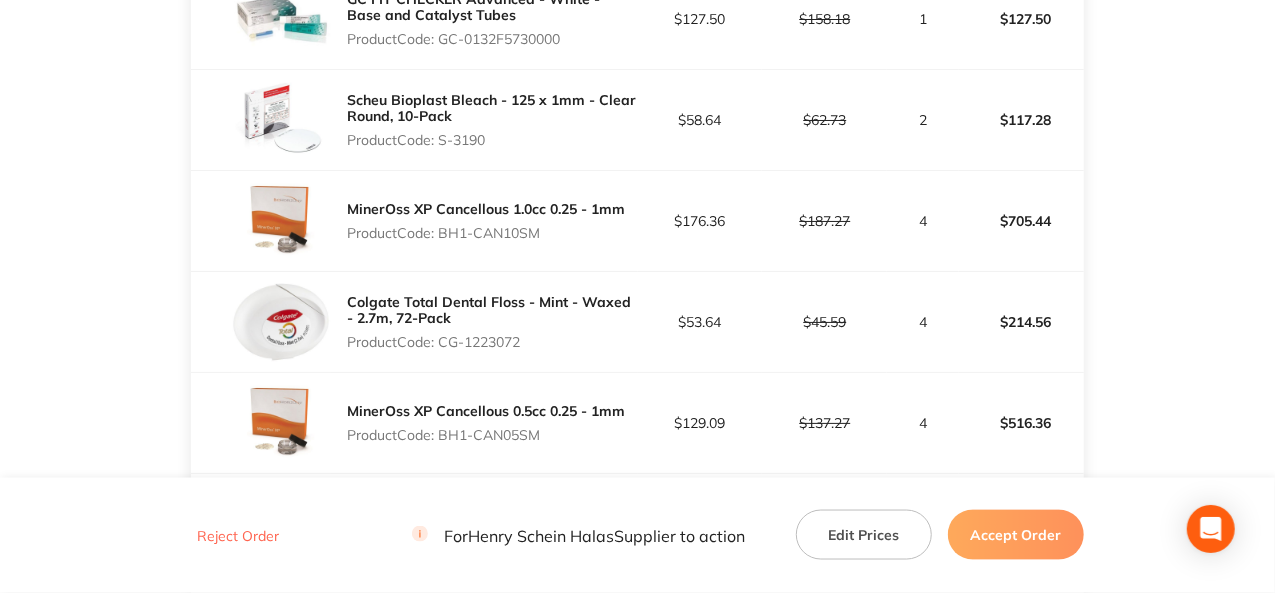 scroll, scrollTop: 1300, scrollLeft: 0, axis: vertical 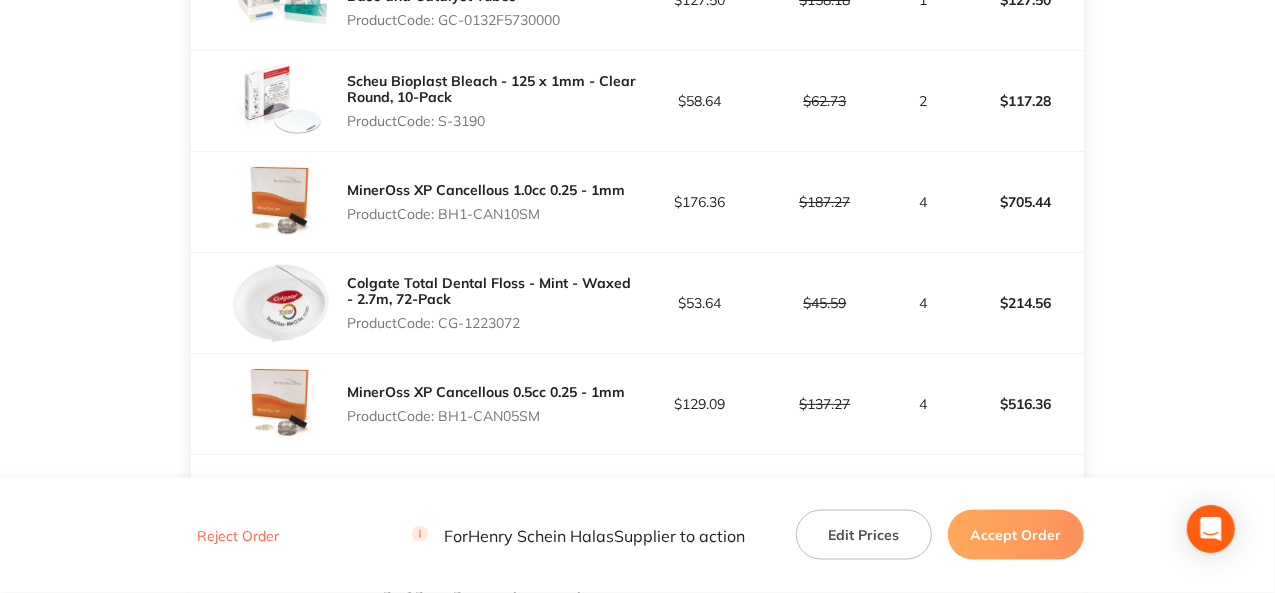 drag, startPoint x: 488, startPoint y: 114, endPoint x: 439, endPoint y: 117, distance: 49.09175 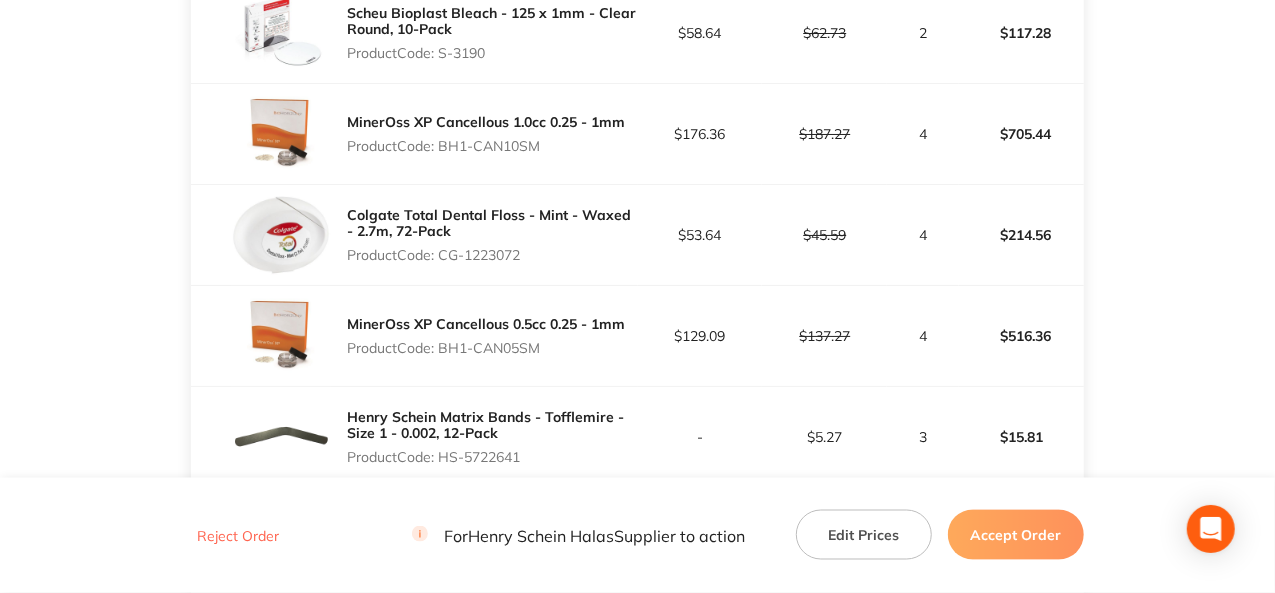 scroll, scrollTop: 1400, scrollLeft: 0, axis: vertical 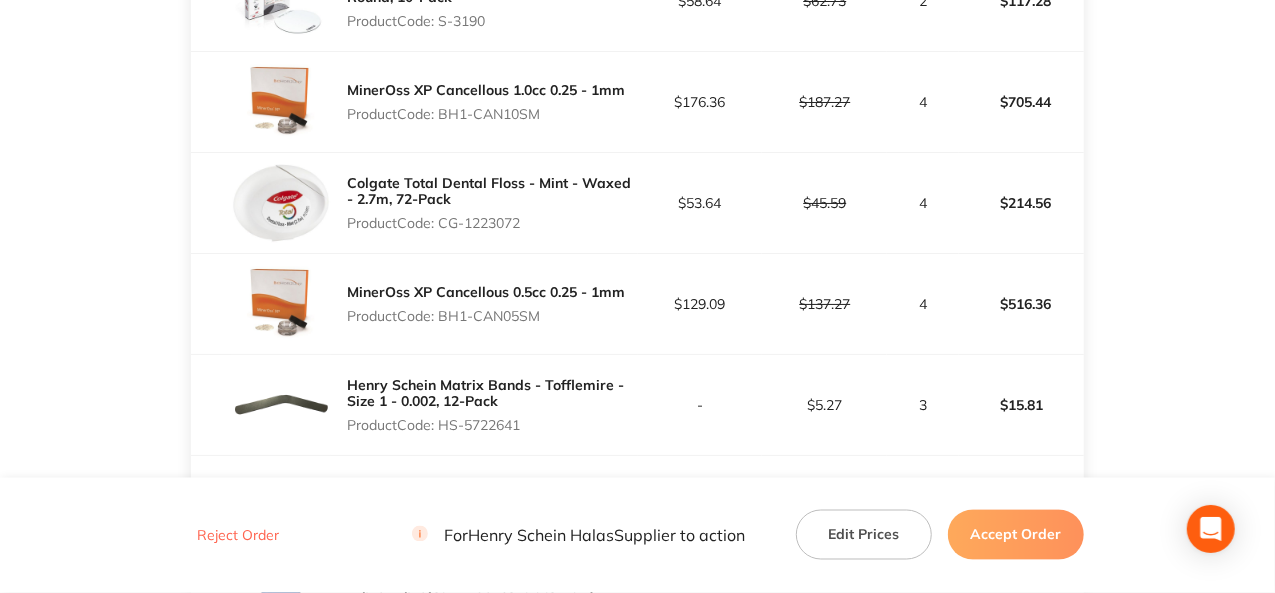 drag, startPoint x: 544, startPoint y: 310, endPoint x: 442, endPoint y: 312, distance: 102.01961 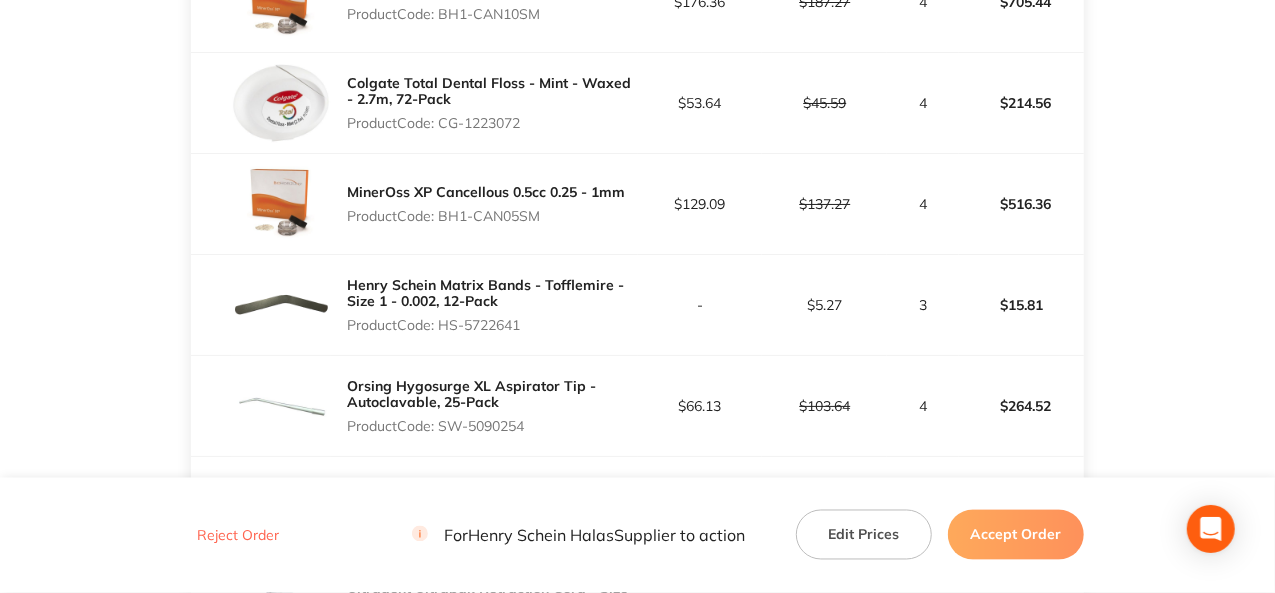 scroll, scrollTop: 1600, scrollLeft: 0, axis: vertical 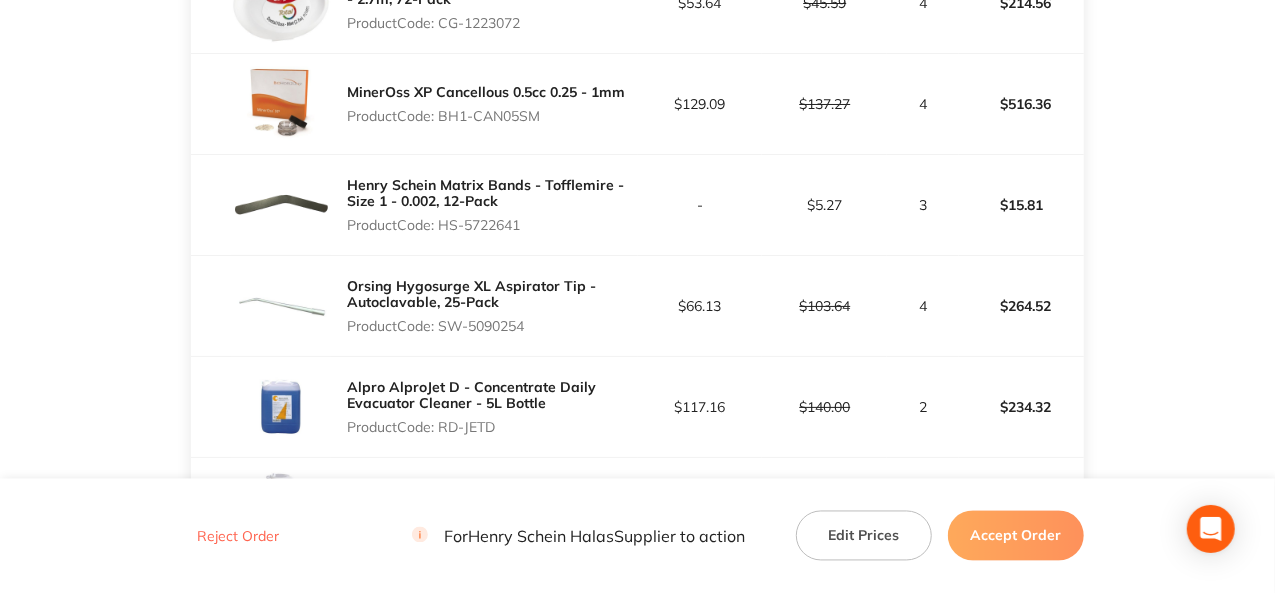 drag, startPoint x: 524, startPoint y: 222, endPoint x: 446, endPoint y: 223, distance: 78.00641 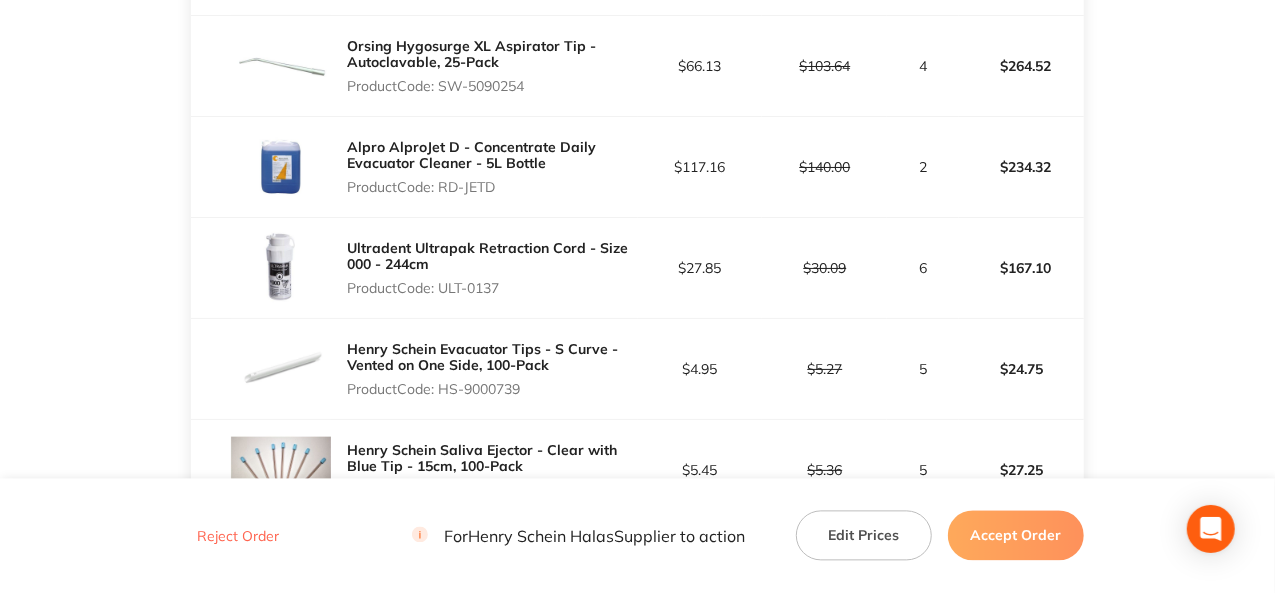 scroll, scrollTop: 1900, scrollLeft: 0, axis: vertical 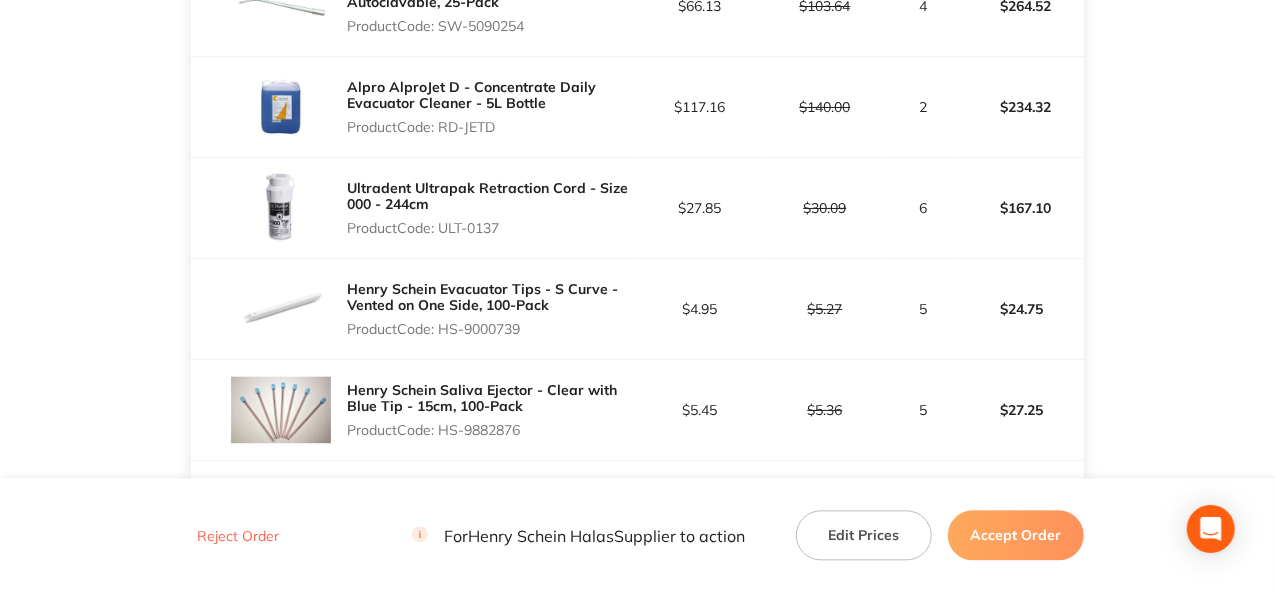 drag, startPoint x: 499, startPoint y: 124, endPoint x: 442, endPoint y: 127, distance: 57.07889 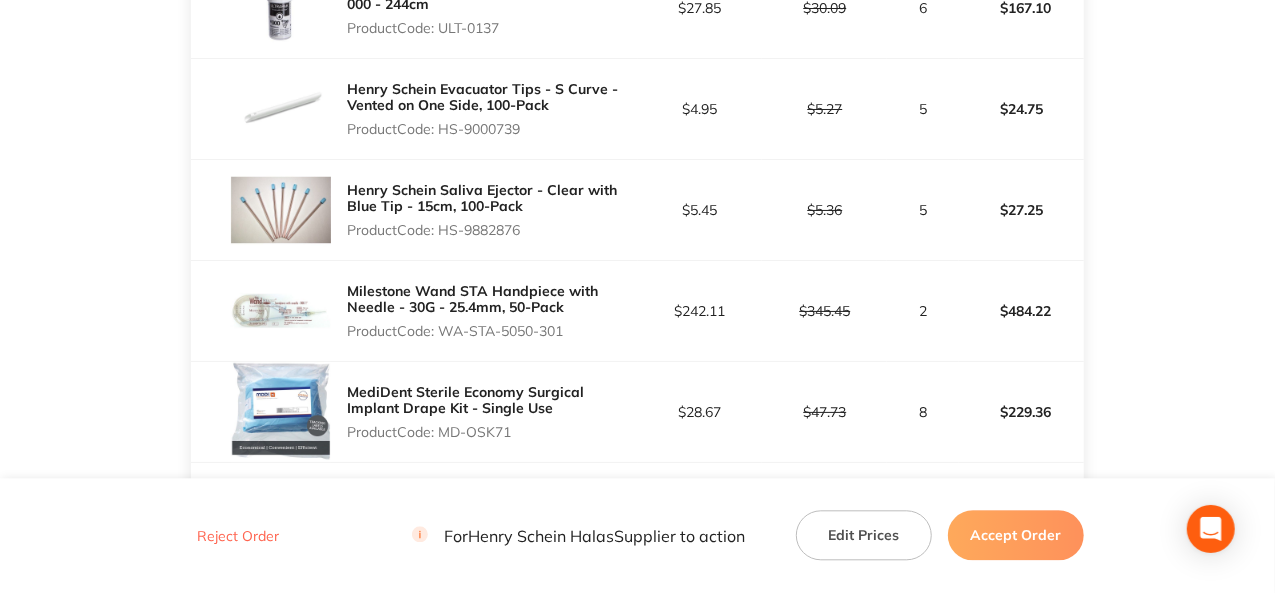 drag, startPoint x: 568, startPoint y: 327, endPoint x: 440, endPoint y: 331, distance: 128.06248 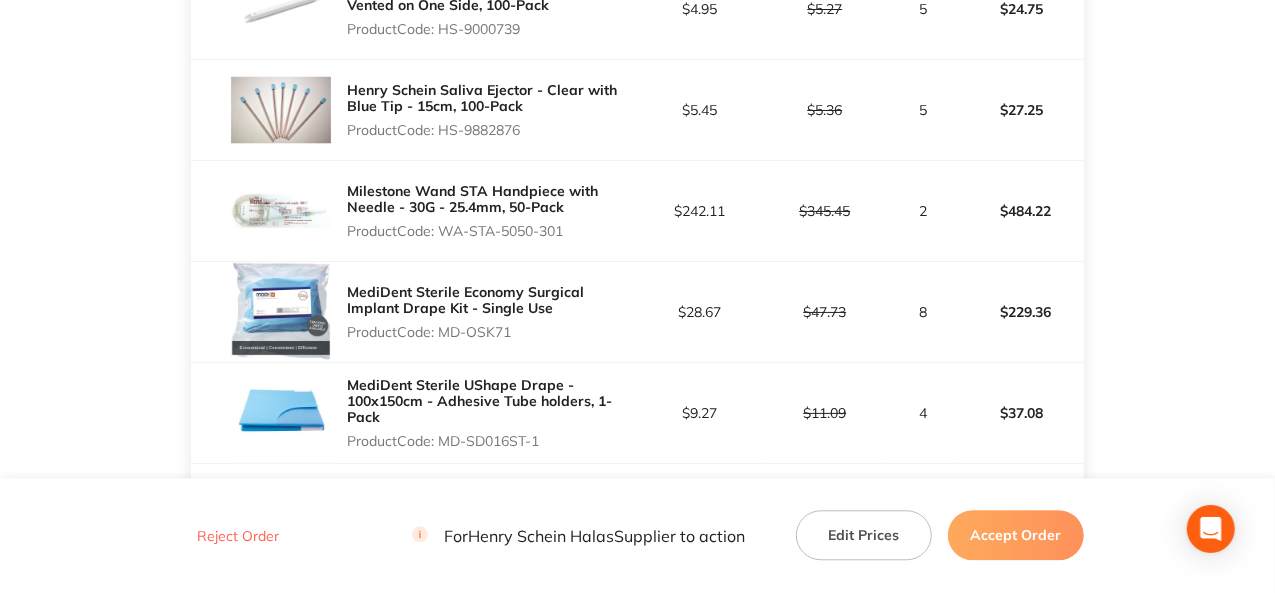 drag, startPoint x: 514, startPoint y: 325, endPoint x: 445, endPoint y: 326, distance: 69.00725 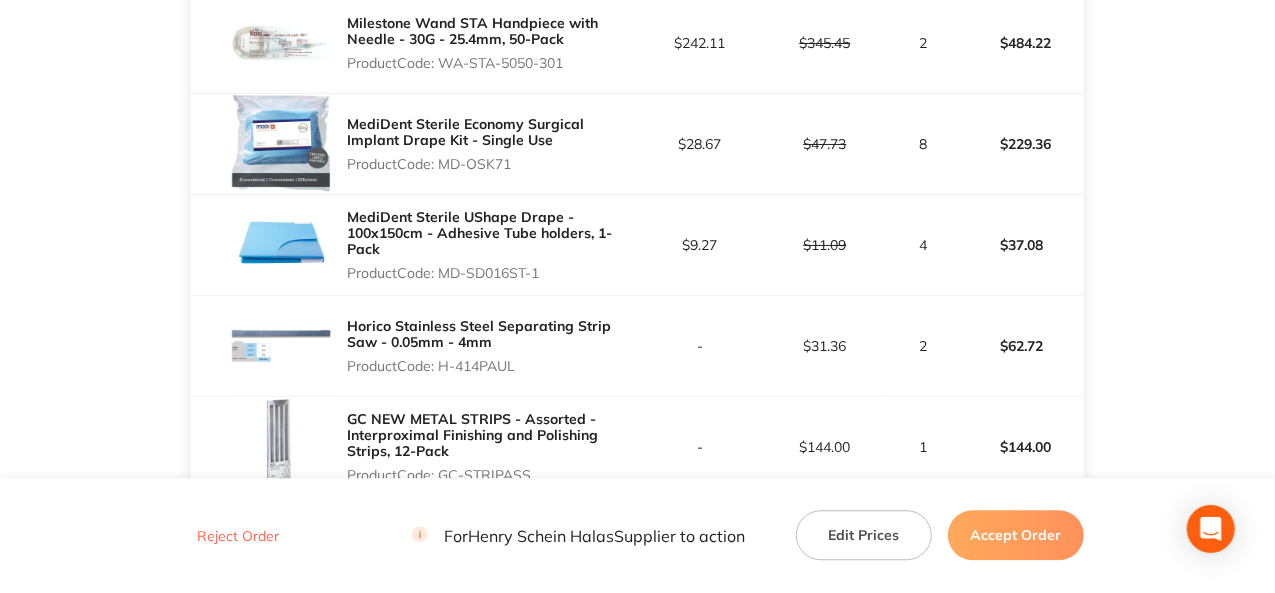 scroll, scrollTop: 2400, scrollLeft: 0, axis: vertical 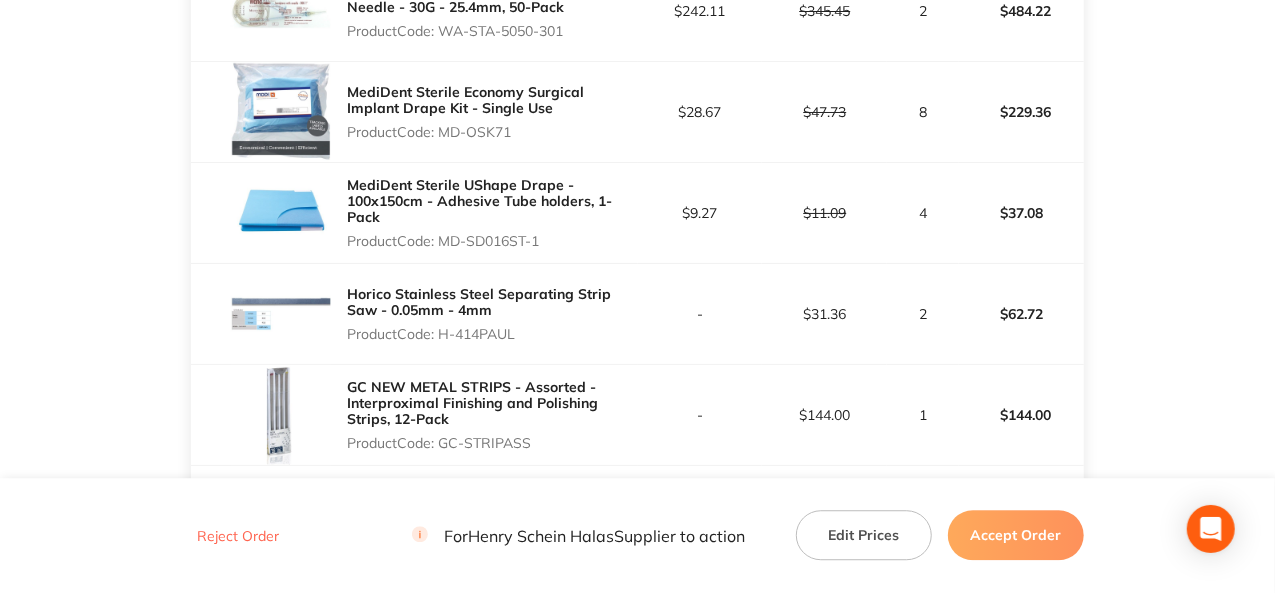 drag, startPoint x: 542, startPoint y: 231, endPoint x: 440, endPoint y: 233, distance: 102.01961 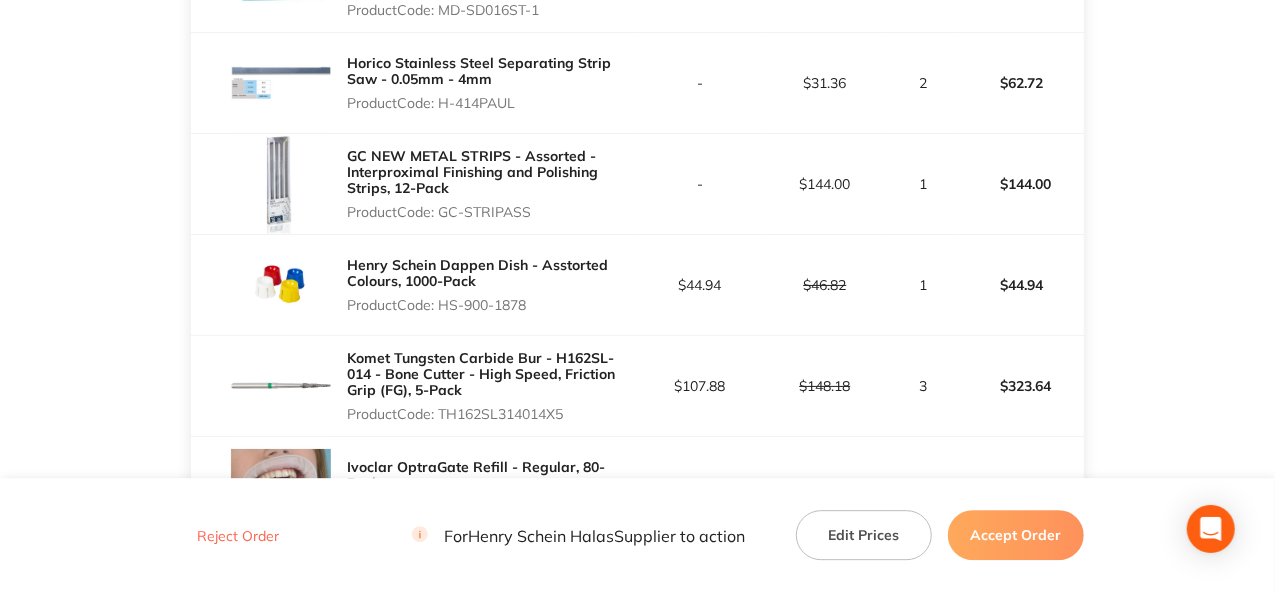 scroll, scrollTop: 2600, scrollLeft: 0, axis: vertical 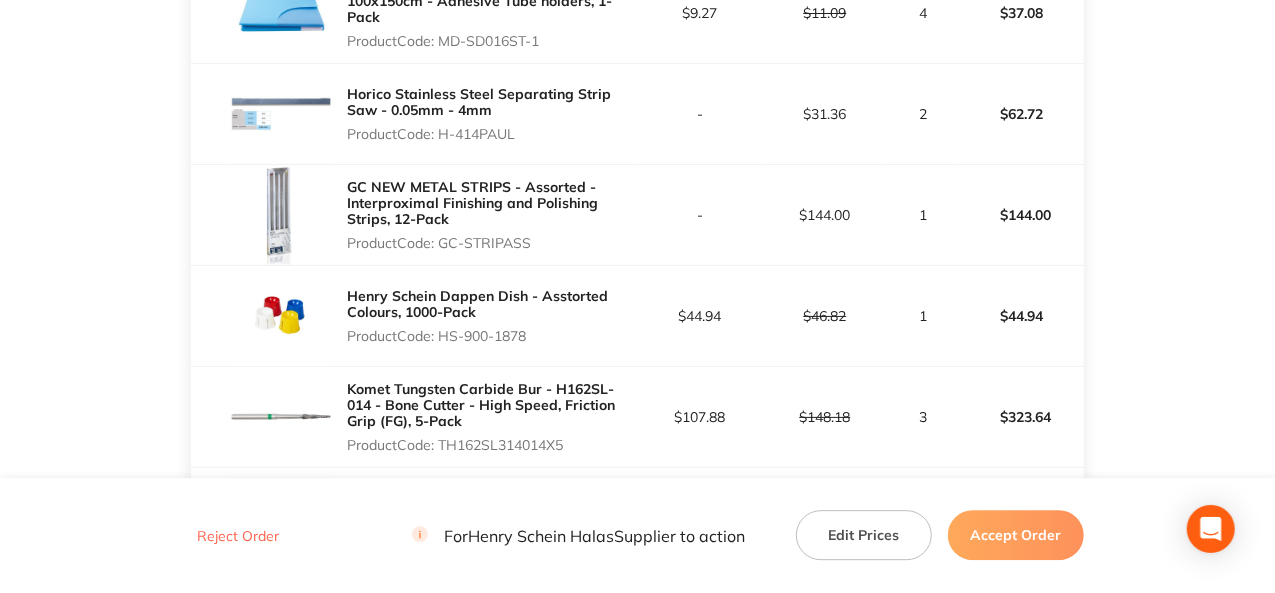 drag, startPoint x: 517, startPoint y: 130, endPoint x: 446, endPoint y: 127, distance: 71.063354 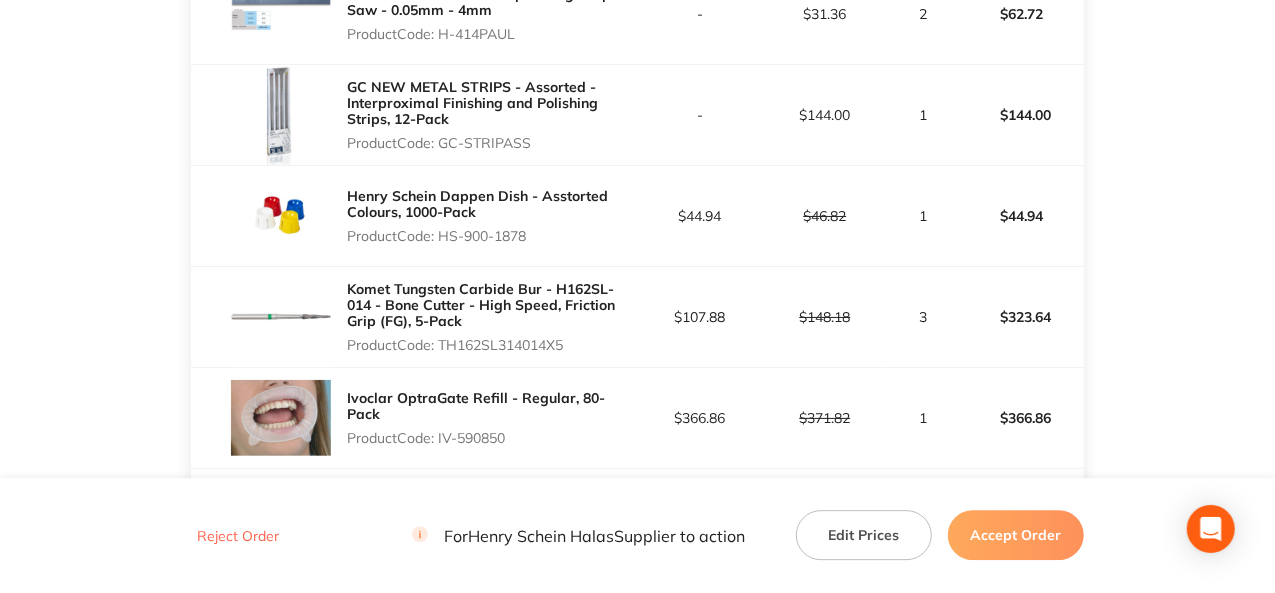 drag, startPoint x: 568, startPoint y: 340, endPoint x: 441, endPoint y: 343, distance: 127.03543 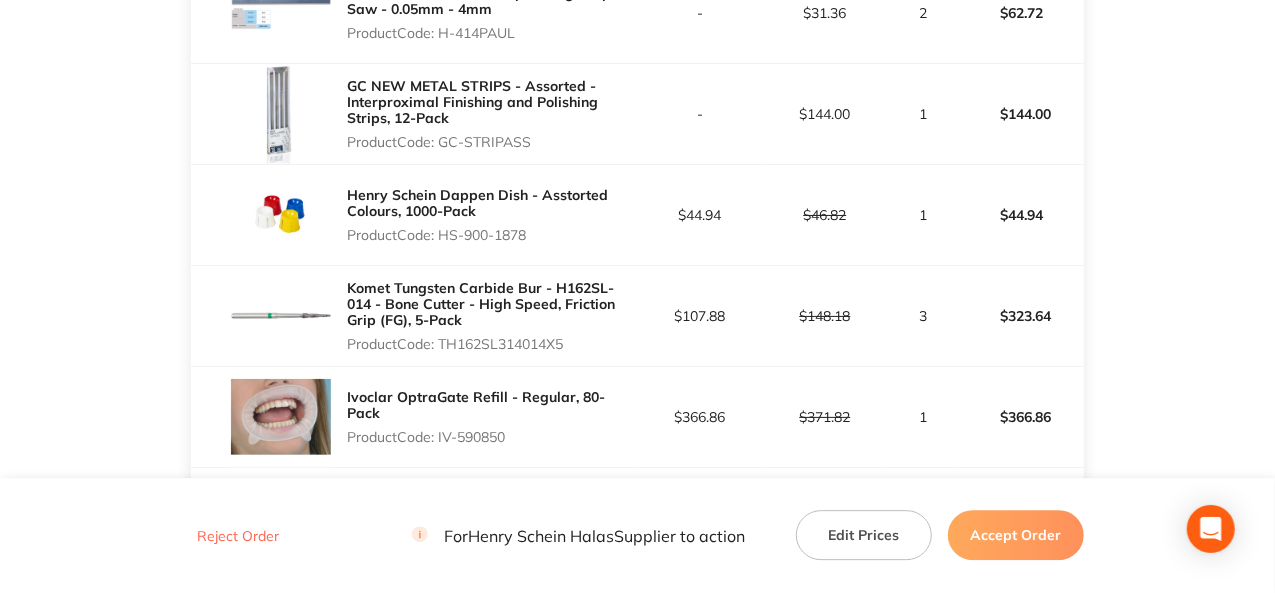 scroll, scrollTop: 2900, scrollLeft: 0, axis: vertical 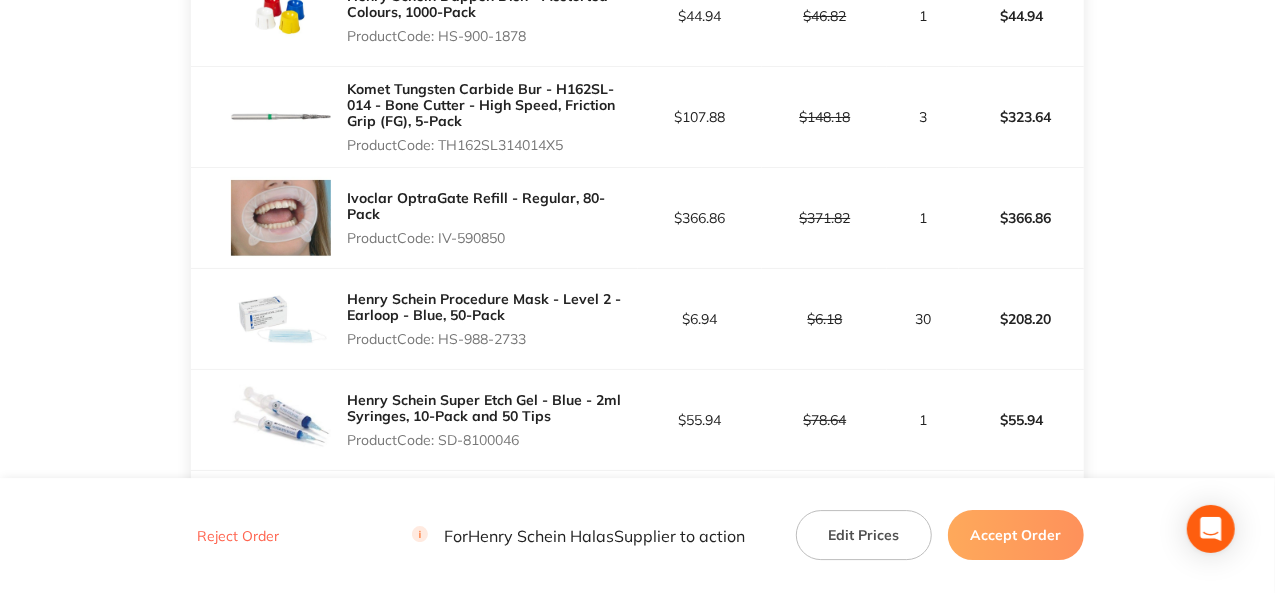 drag, startPoint x: 510, startPoint y: 221, endPoint x: 440, endPoint y: 220, distance: 70.00714 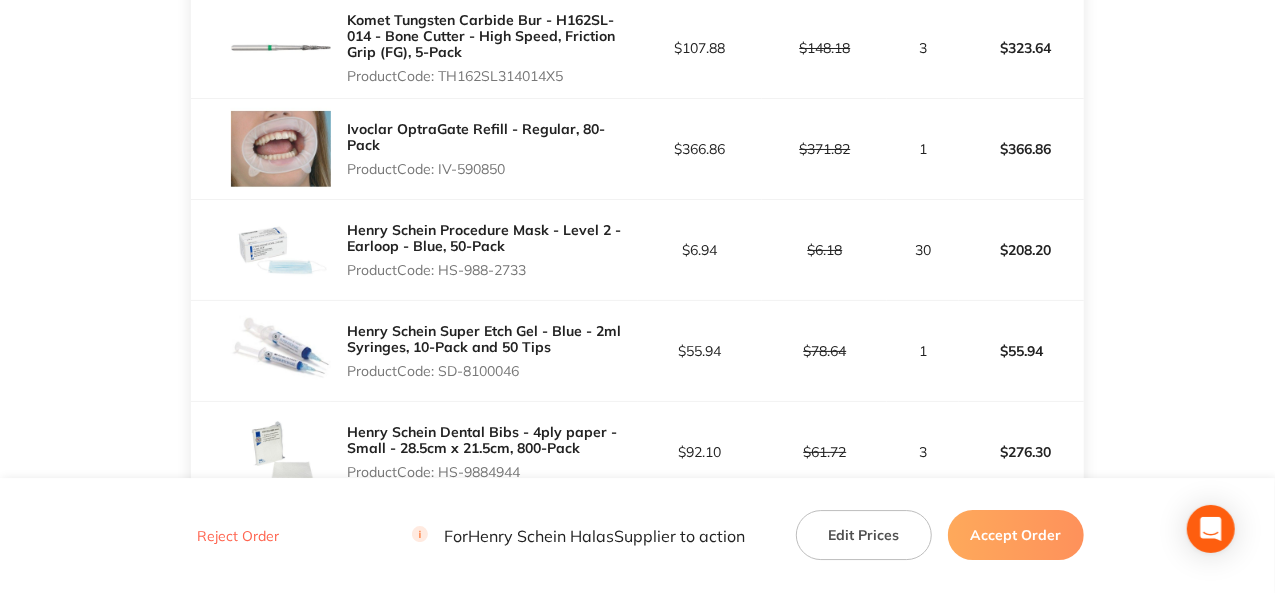 scroll, scrollTop: 3000, scrollLeft: 0, axis: vertical 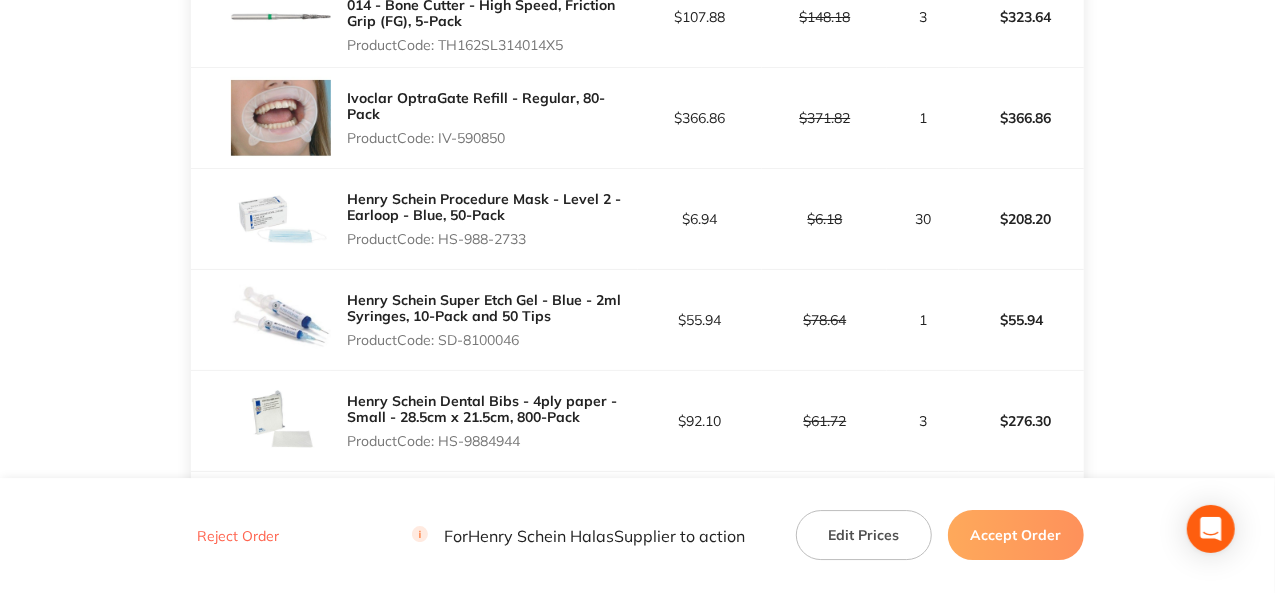 drag, startPoint x: 522, startPoint y: 330, endPoint x: 444, endPoint y: 330, distance: 78 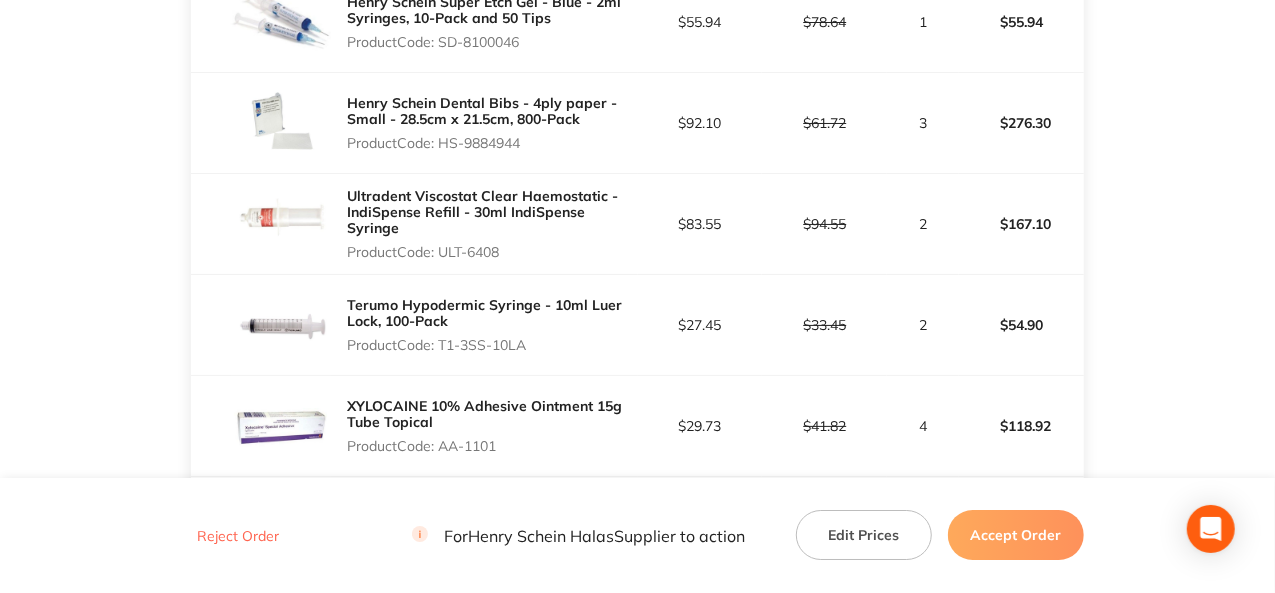 scroll, scrollTop: 3300, scrollLeft: 0, axis: vertical 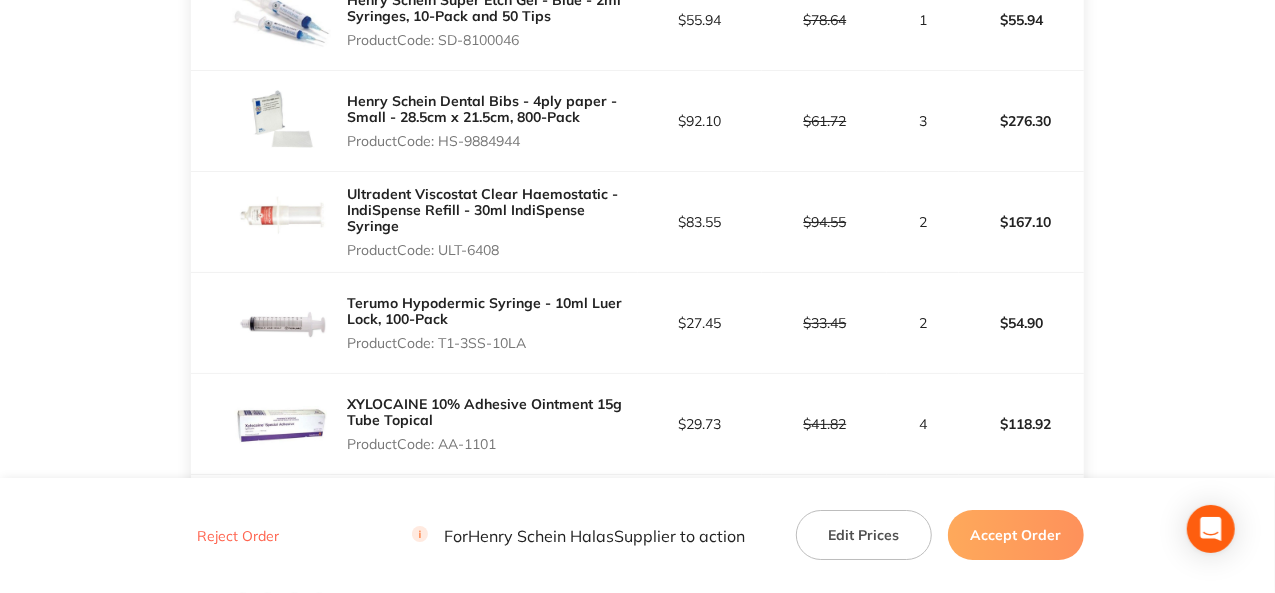drag, startPoint x: 504, startPoint y: 235, endPoint x: 442, endPoint y: 233, distance: 62.03225 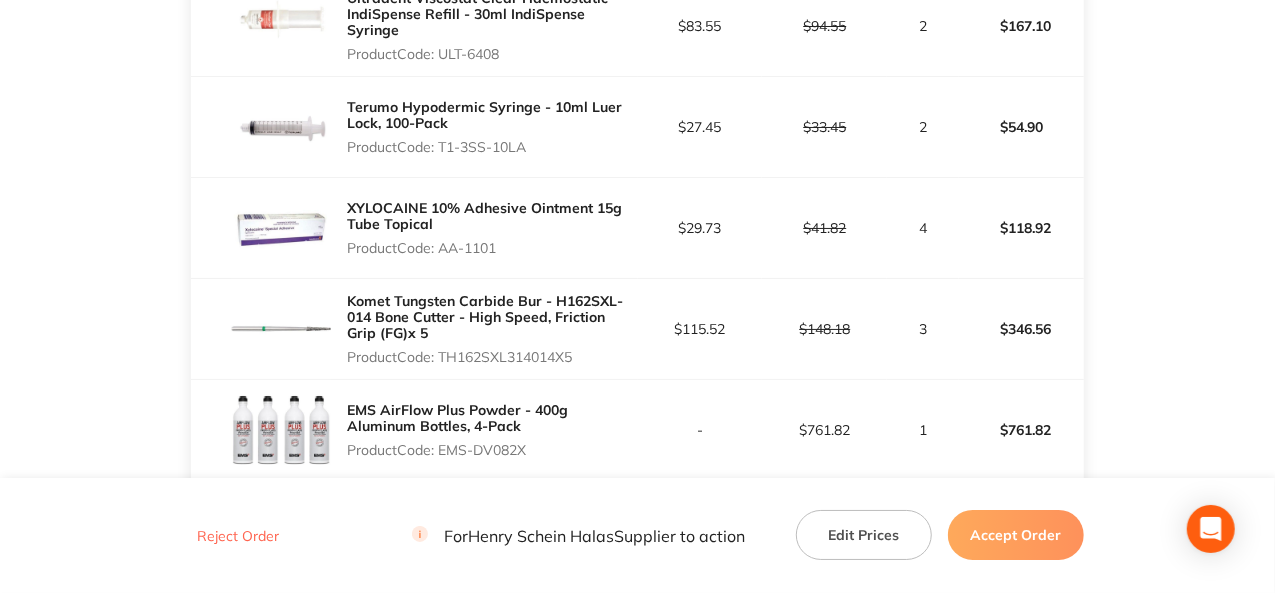 scroll, scrollTop: 3500, scrollLeft: 0, axis: vertical 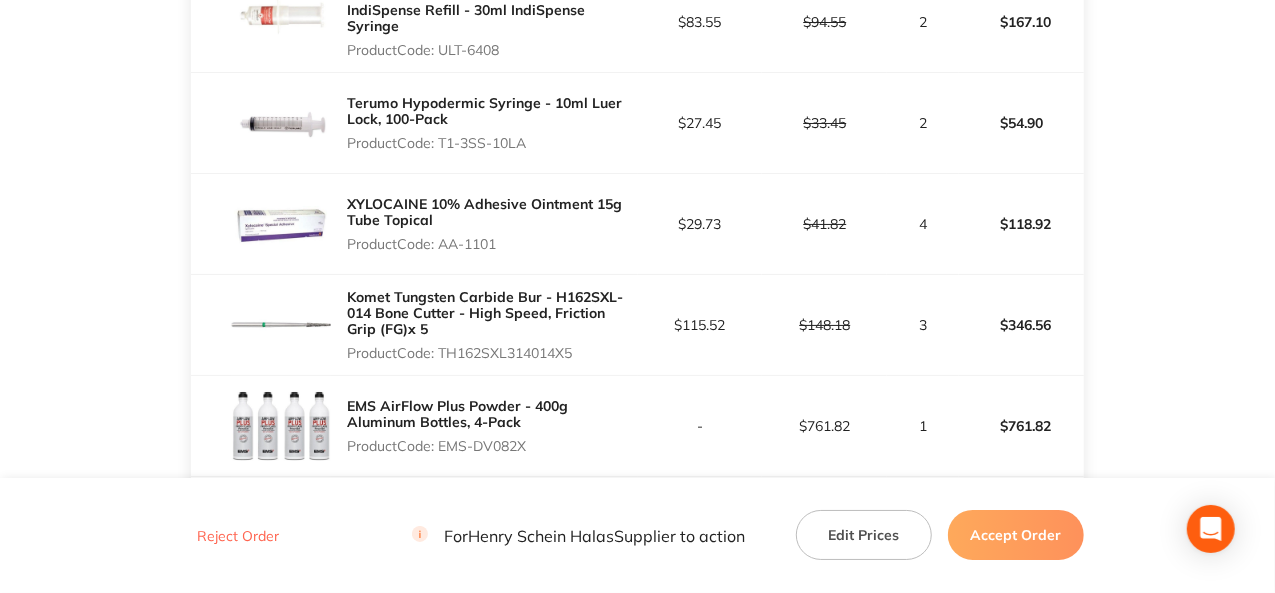 drag, startPoint x: 501, startPoint y: 233, endPoint x: 444, endPoint y: 229, distance: 57.14018 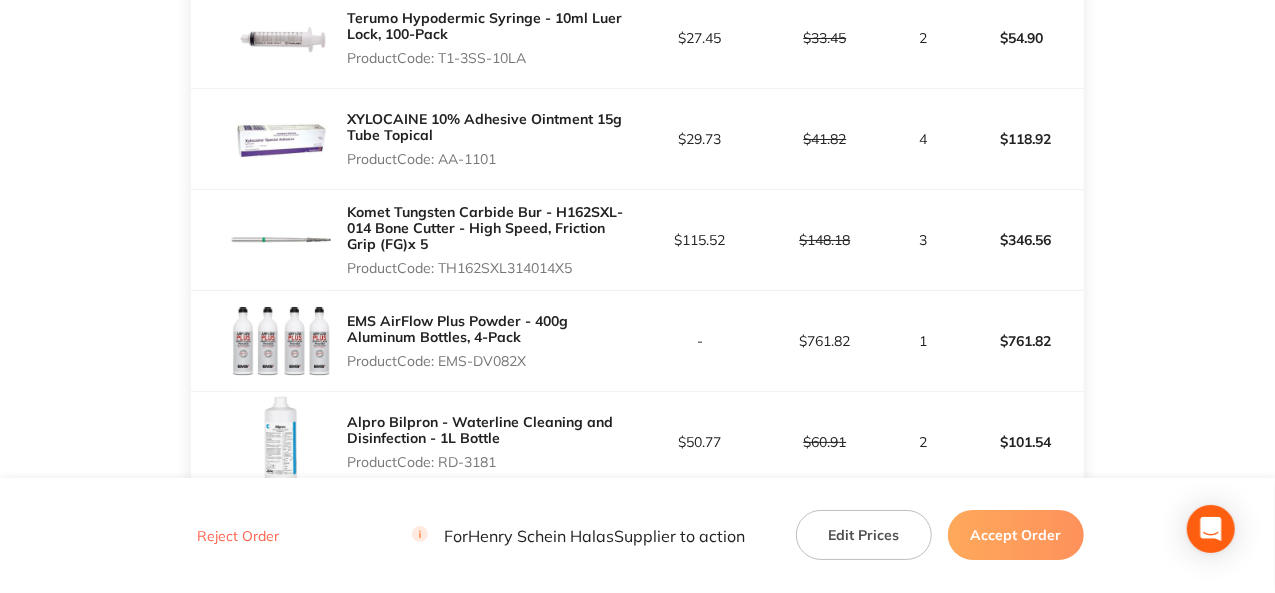 scroll, scrollTop: 3700, scrollLeft: 0, axis: vertical 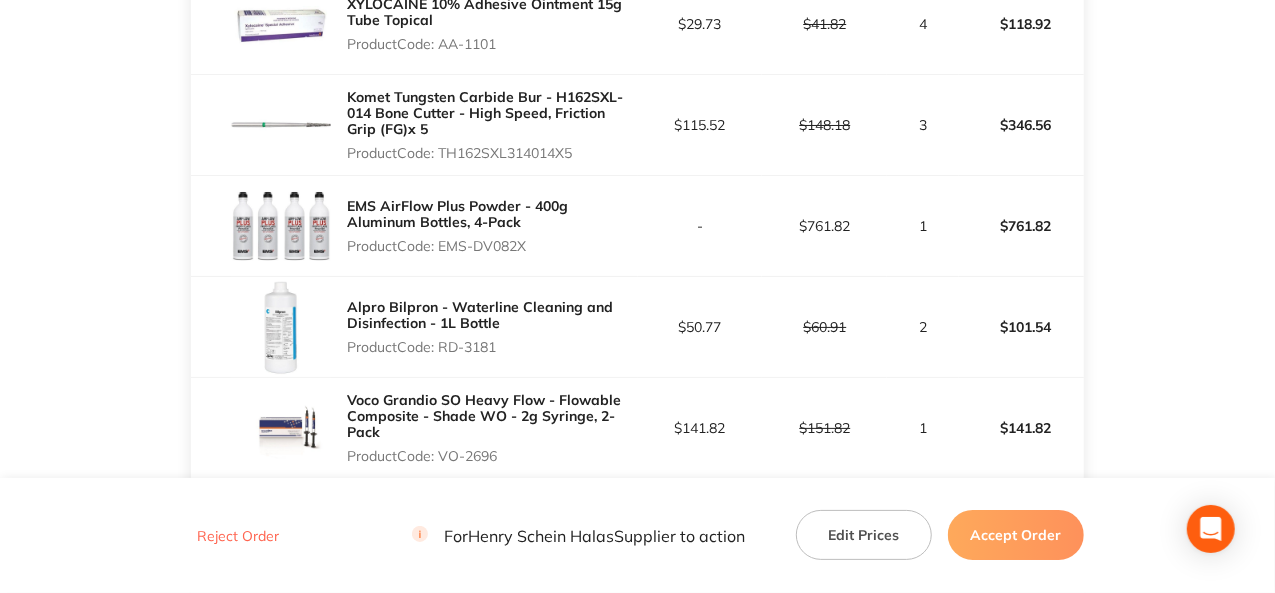 drag, startPoint x: 530, startPoint y: 231, endPoint x: 443, endPoint y: 233, distance: 87.02299 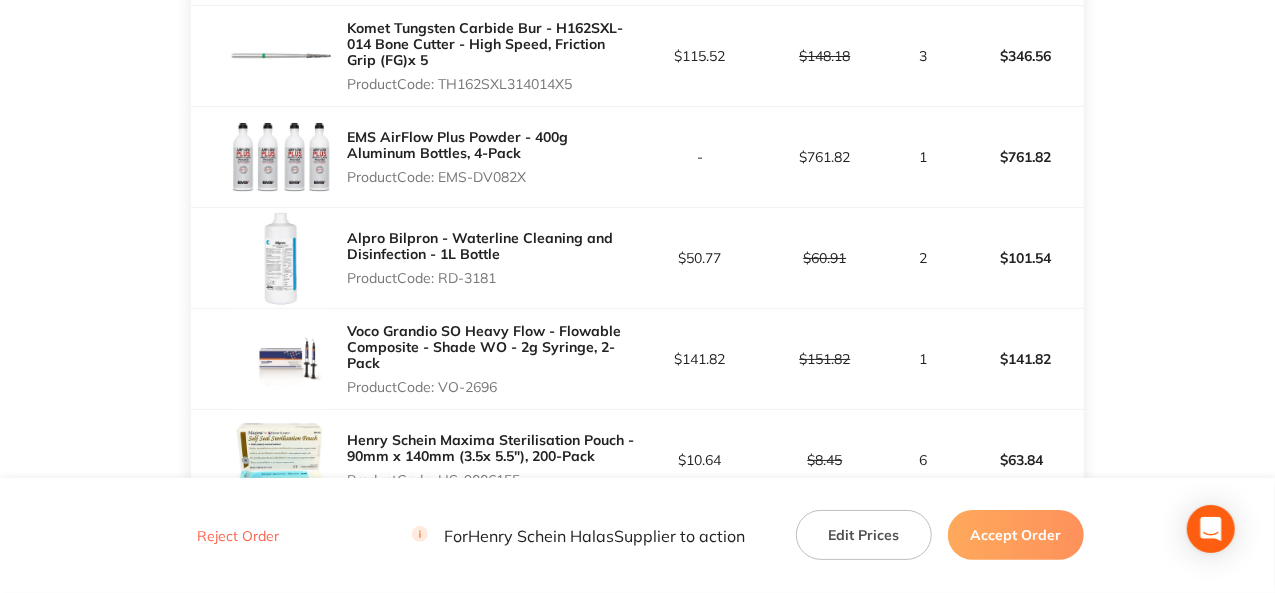 scroll, scrollTop: 3800, scrollLeft: 0, axis: vertical 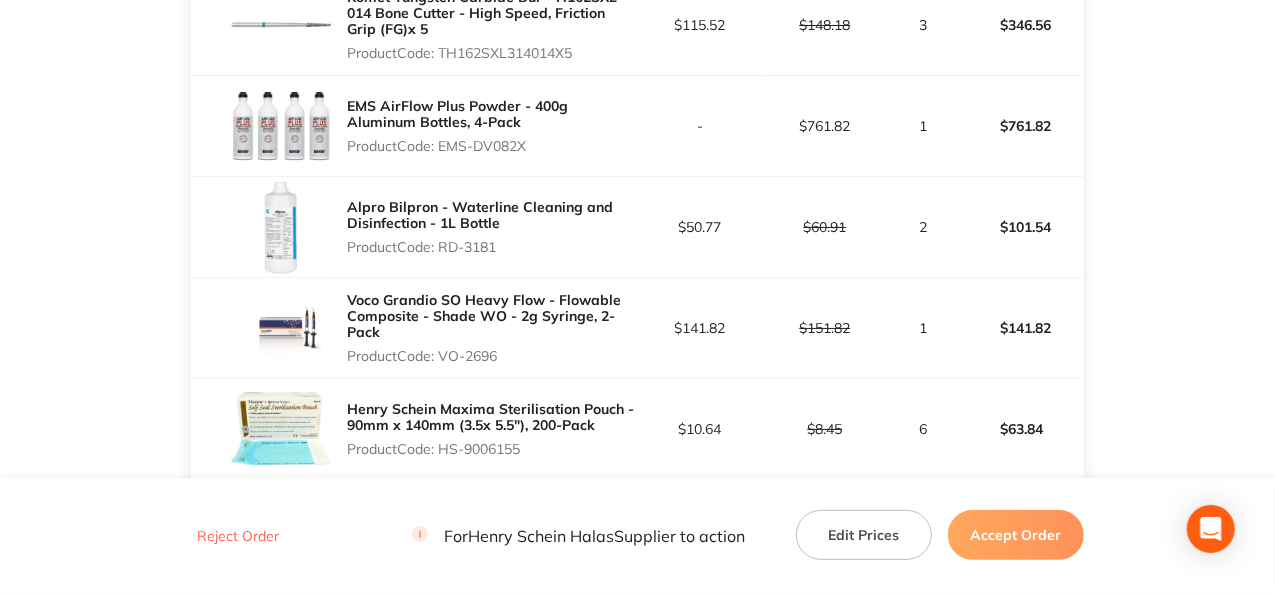 drag, startPoint x: 502, startPoint y: 238, endPoint x: 445, endPoint y: 237, distance: 57.00877 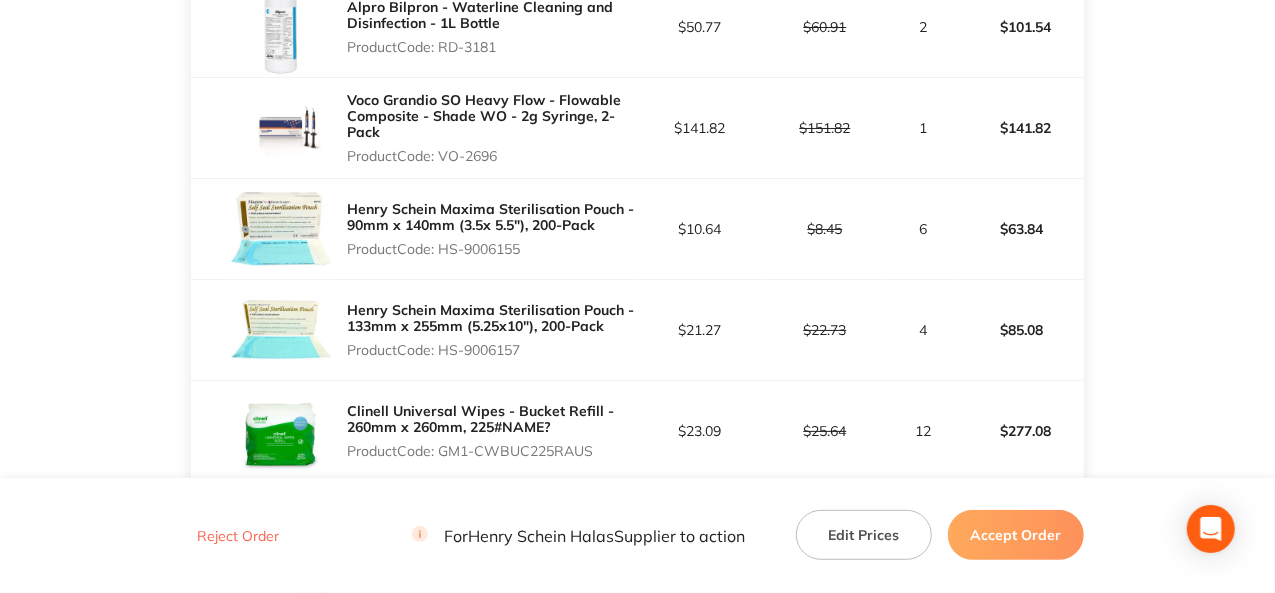 scroll, scrollTop: 4100, scrollLeft: 0, axis: vertical 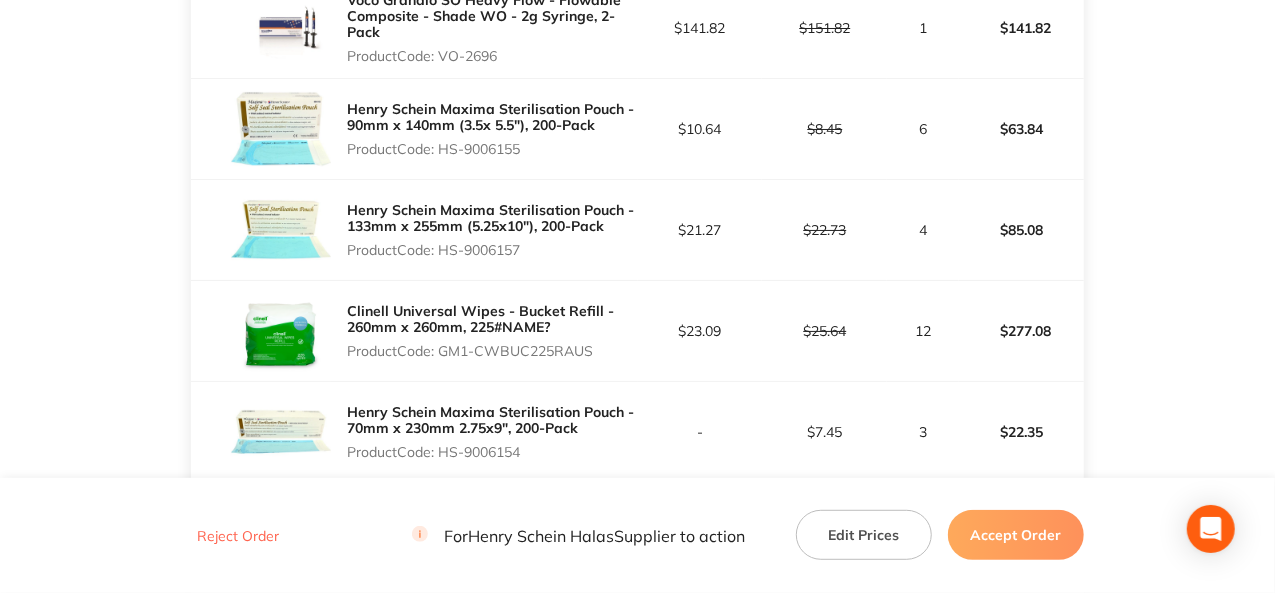 drag, startPoint x: 525, startPoint y: 139, endPoint x: 444, endPoint y: 137, distance: 81.02469 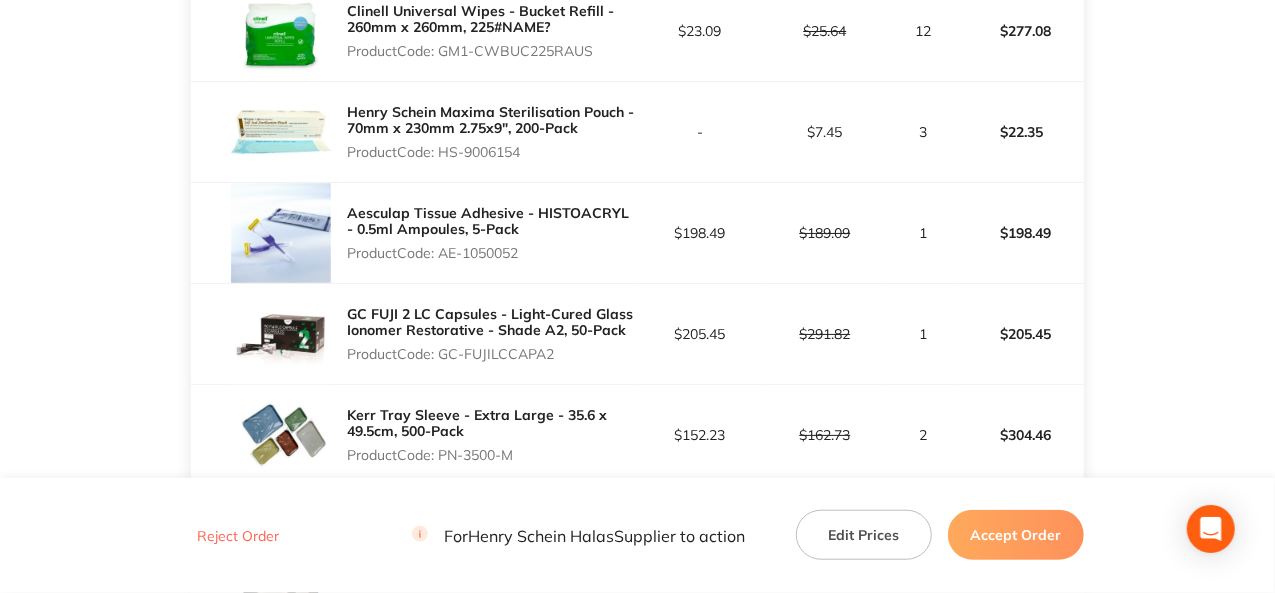 scroll, scrollTop: 4500, scrollLeft: 0, axis: vertical 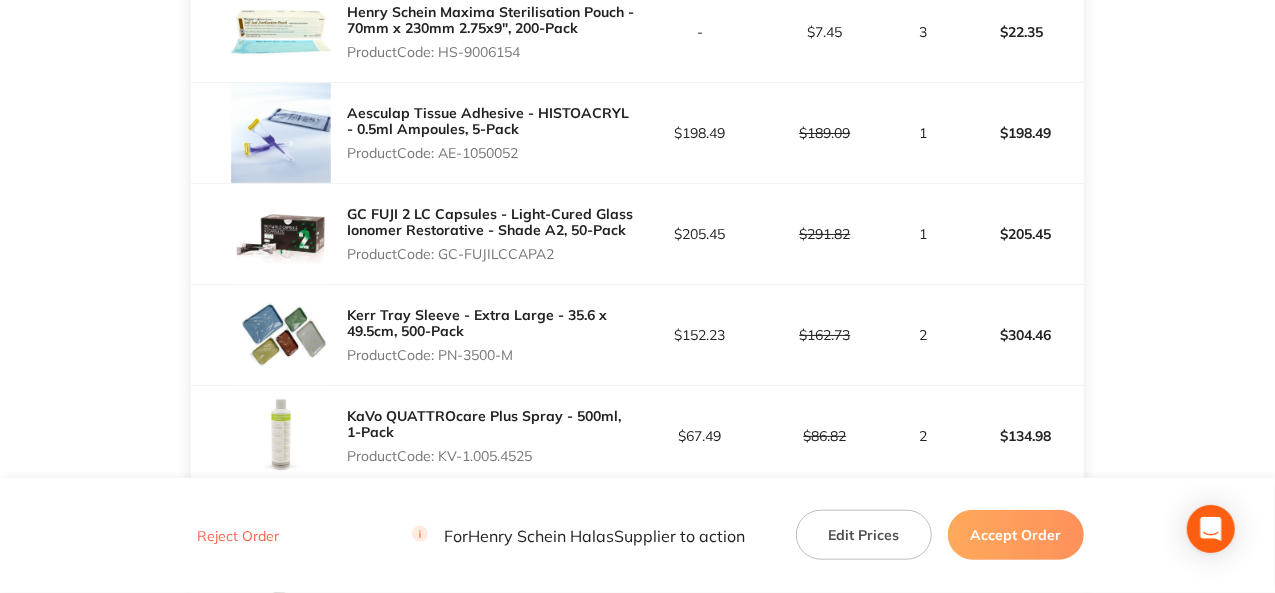 drag, startPoint x: 526, startPoint y: 37, endPoint x: 446, endPoint y: 46, distance: 80.50466 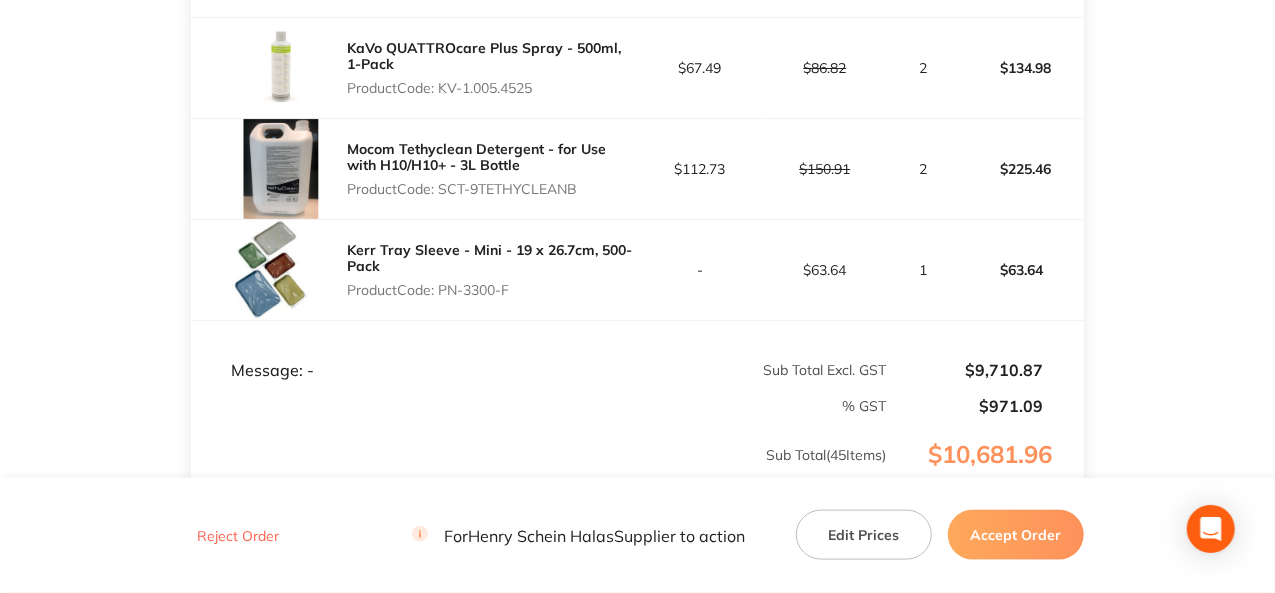 scroll, scrollTop: 4900, scrollLeft: 0, axis: vertical 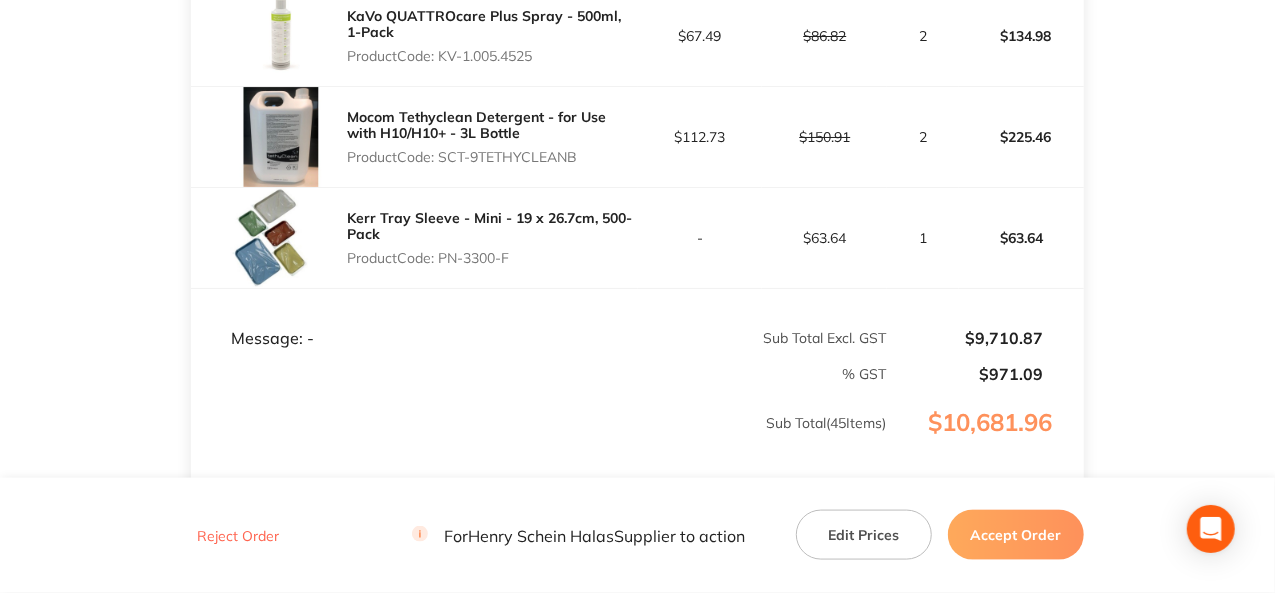 drag, startPoint x: 580, startPoint y: 143, endPoint x: 462, endPoint y: 146, distance: 118.03813 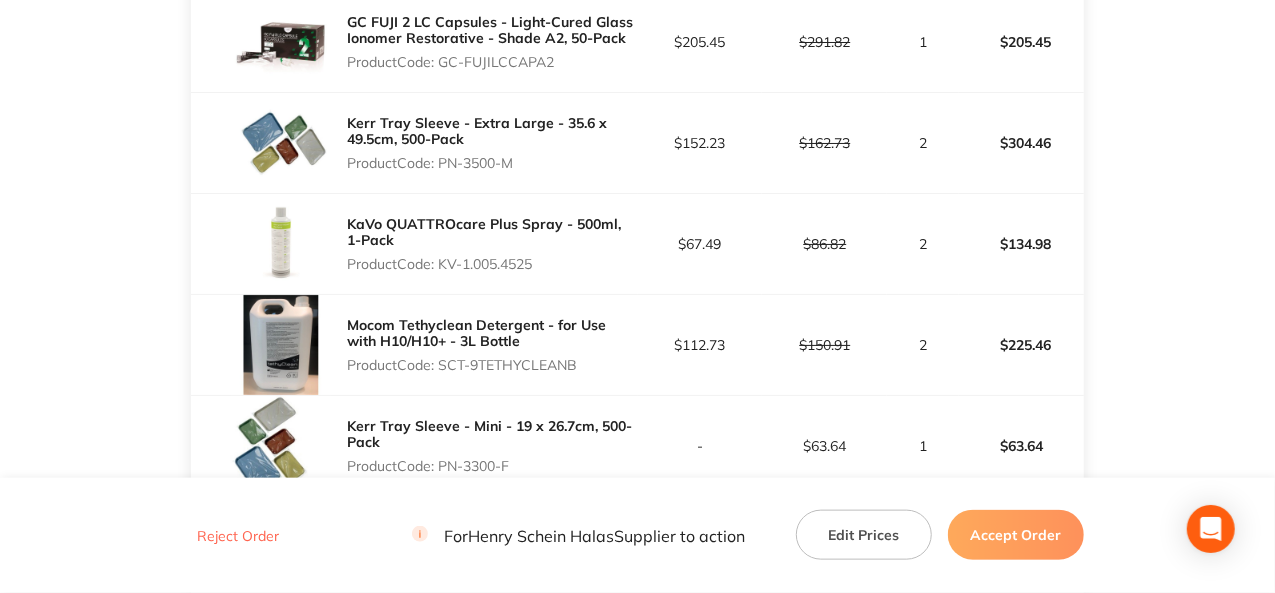 scroll, scrollTop: 5000, scrollLeft: 0, axis: vertical 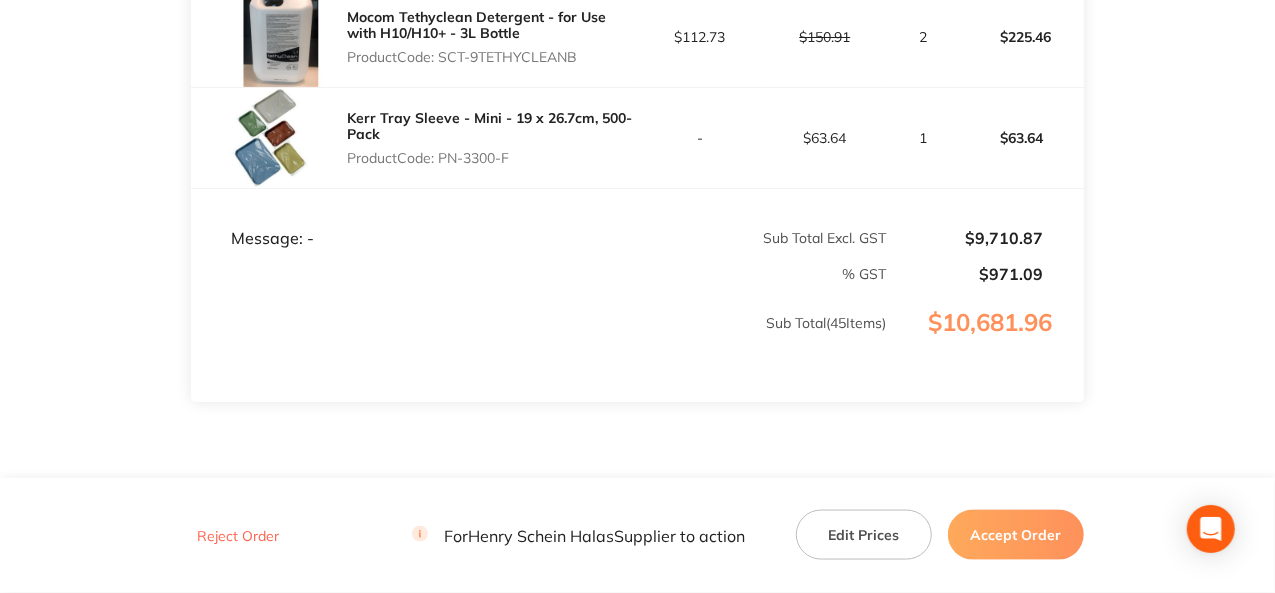 click on "Henry Schein Halas Order ID: Restocq- 89045 Download as PDF Order Details Order Status New Order Customer Account Number 71HAR008 Order Date Aug 5 2025, 11:21 Total  $10,681.96 Customer Details Recipient Lincoln Harris  ( Harris Dental Boutique ) Contact Number 07 4158 5813 Emaill info@harrisdentalboutique.com Address Suite 2/16 See Street, Bargara, QLD 4670  Item Contract Price Excl. GST RRP Price Excl. GST Quantity Total Colgate Savacol - Antiseptic Mouth and Throat Rinse - Alcohol Free - 300ml, 6-Pack Product   Code:  CG-1224250 $40.95 $53.42 6 $245.70 ORAVANCE Cortico-Cancellous Bone Granules - 1.0cc Product   Code:  Cortico-Cancellous Bone Granules  (AB-YF10) $235.44 $319.09 2 $470.88 Ultradent Ultrapak Retraction Cord - Size 0 - 244cm Product   Code:  ULT-0131 $23.65 $28.09 6 $141.90 POLA NIGHT Mini Syr Kit 22% Carbamide Peroxide 4 x 1.3g Product   Code:  SD-7700162 - $37.73 10 $377.30 ORAVANCE Cortico-Cancellous Bone Granules - 0.5cc Product   Code:  Cortico-Cancellous Bone Granules  (AB-YF05) $202.30" at bounding box center [637, -2175] 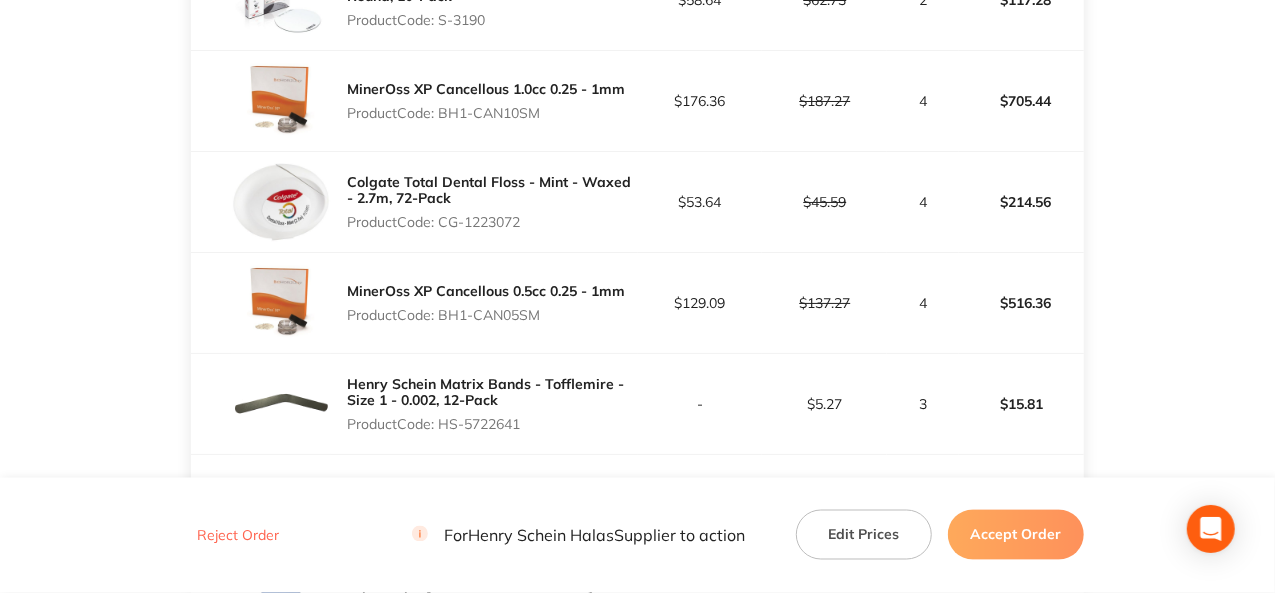scroll, scrollTop: 1400, scrollLeft: 0, axis: vertical 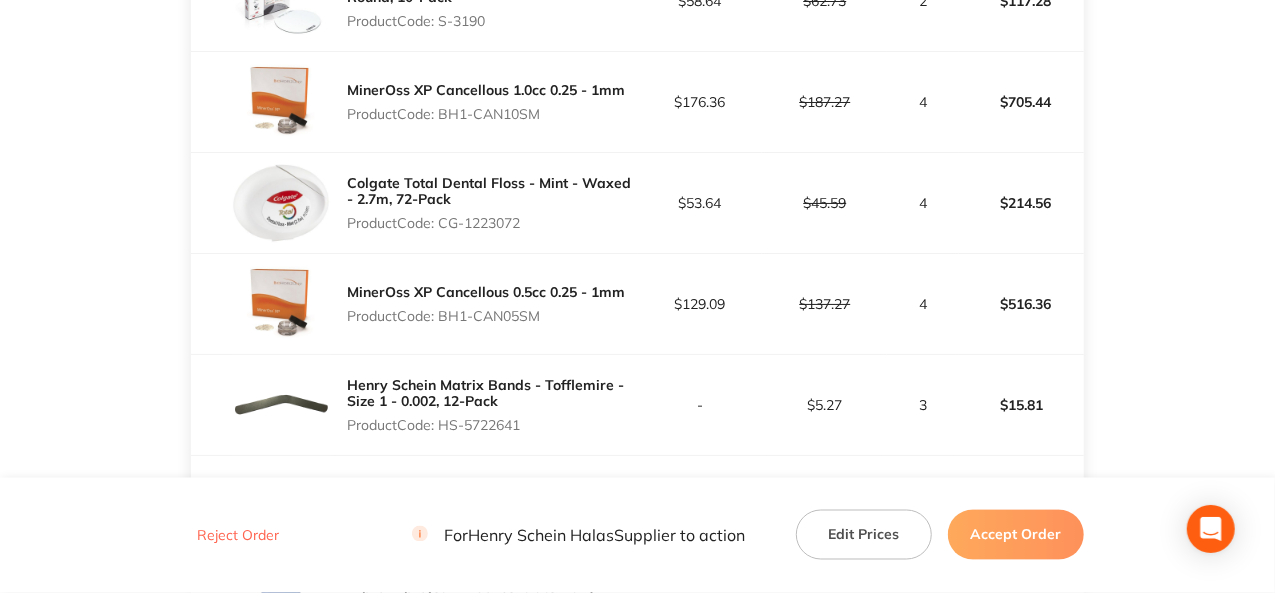 drag, startPoint x: 545, startPoint y: 113, endPoint x: 440, endPoint y: 115, distance: 105.01904 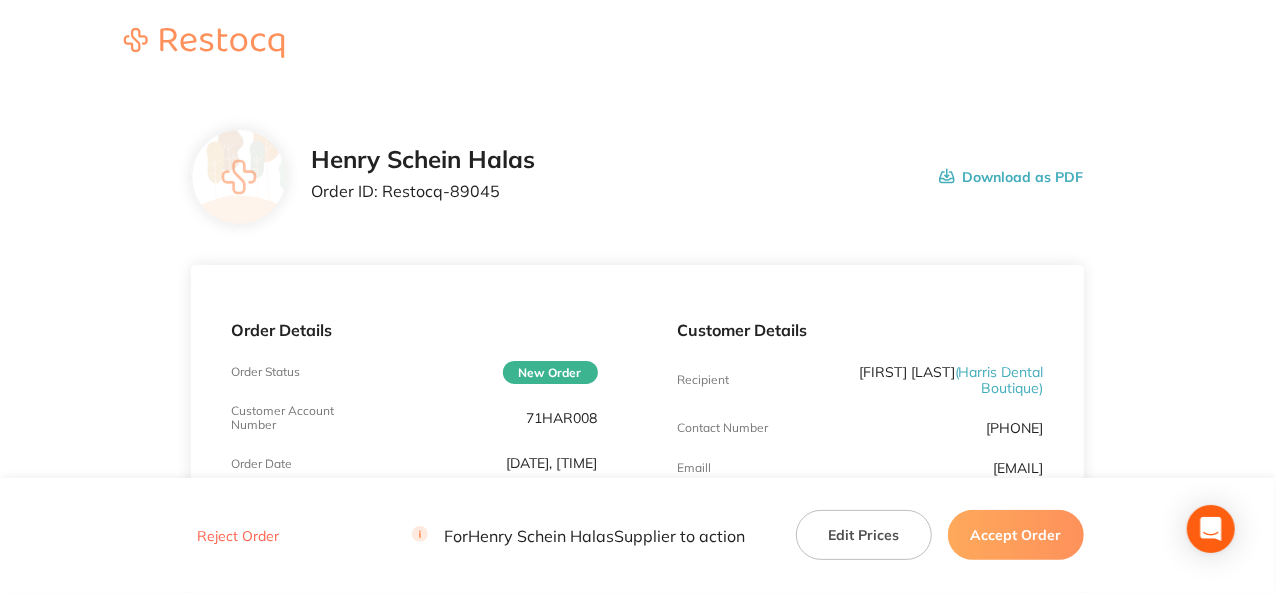 scroll, scrollTop: 0, scrollLeft: 0, axis: both 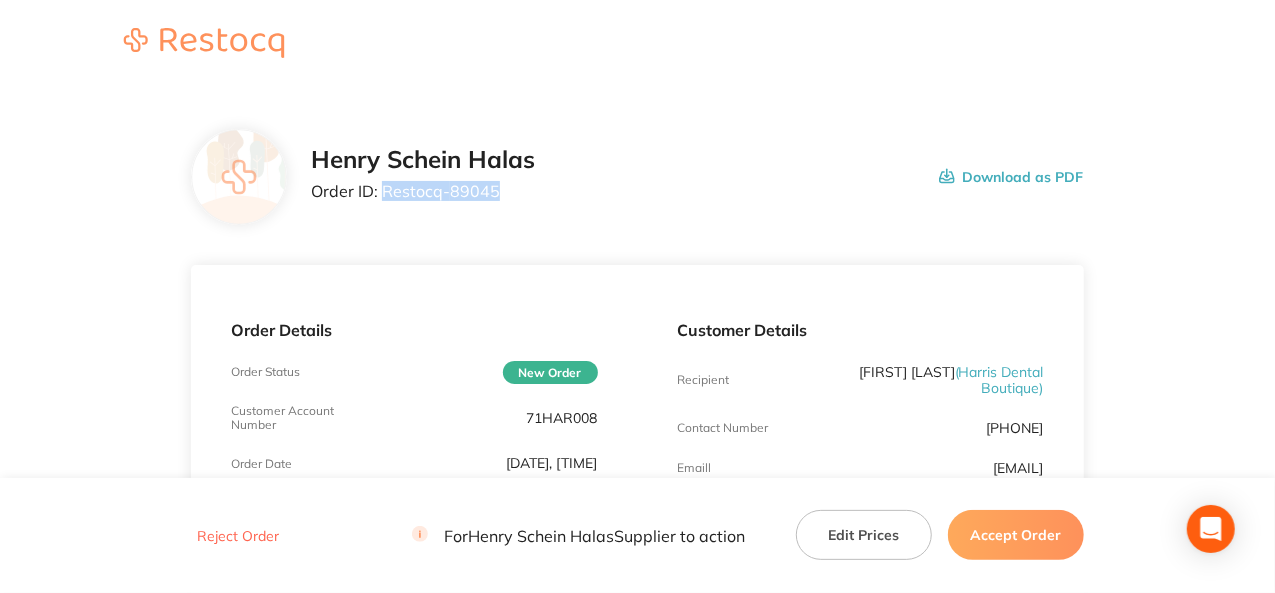drag, startPoint x: 498, startPoint y: 187, endPoint x: 385, endPoint y: 189, distance: 113.0177 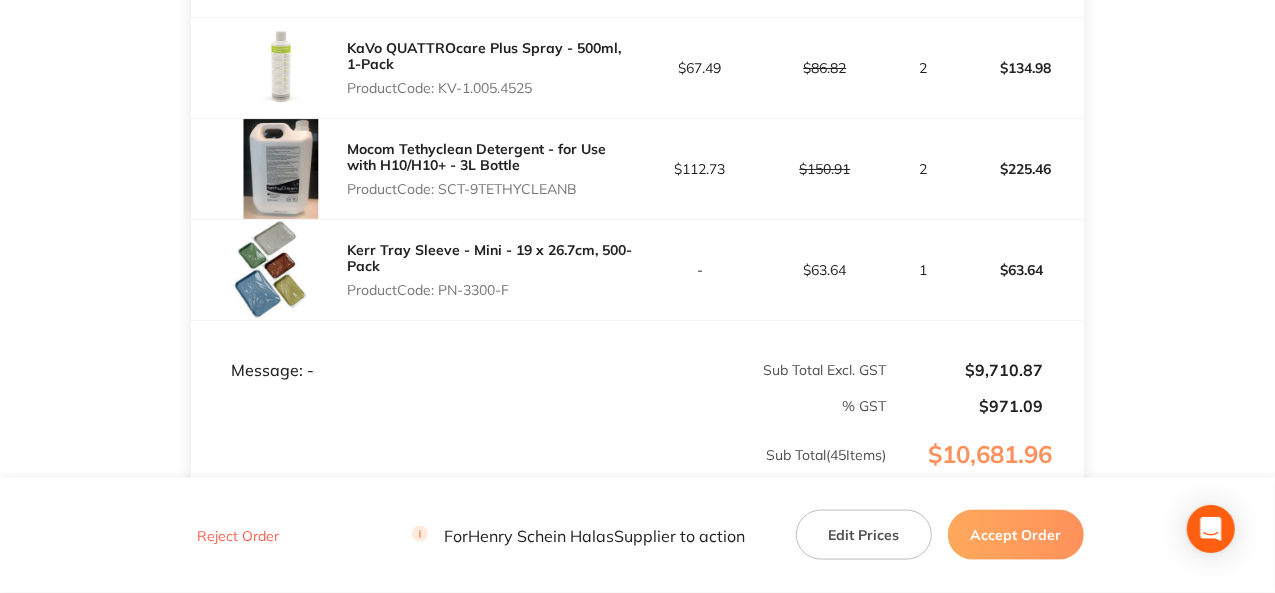 scroll, scrollTop: 4900, scrollLeft: 0, axis: vertical 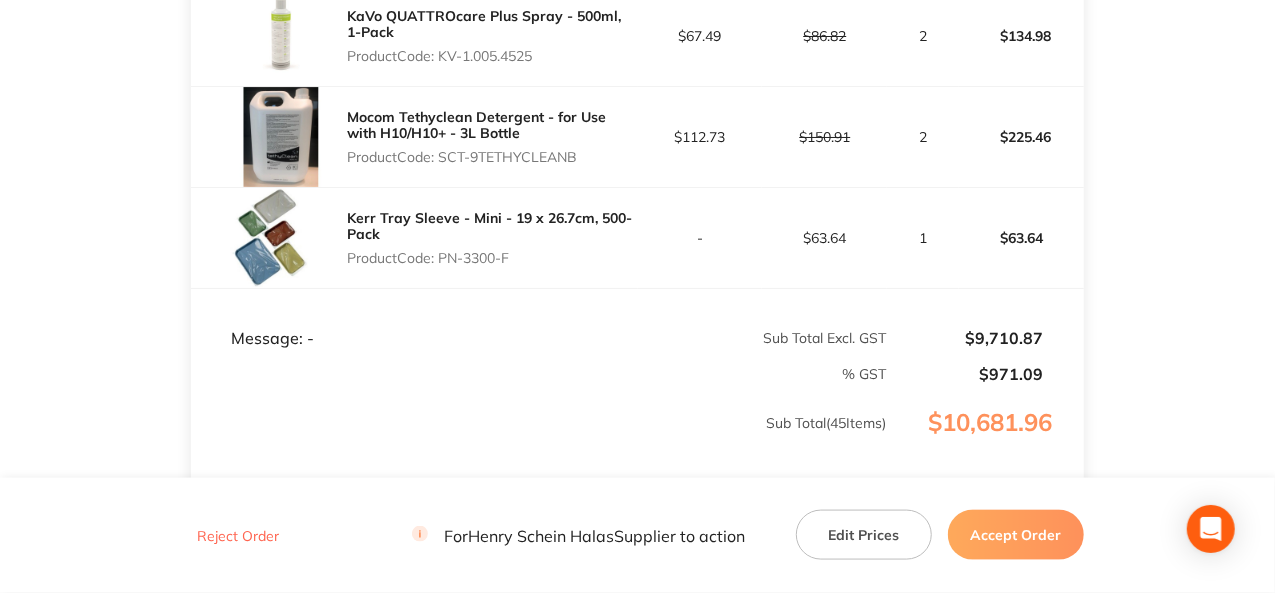 click on "Henry Schein Halas Order ID: Restocq- 89045 Download as PDF Order Details Order Status New Order Customer Account Number 71HAR008 Order Date Aug 5 2025, 11:21 Total  $10,681.96 Customer Details Recipient Lincoln Harris  ( Harris Dental Boutique ) Contact Number 07 4158 5813 Emaill info@harrisdentalboutique.com Address Suite 2/16 See Street, Bargara, QLD 4670  Item Contract Price Excl. GST RRP Price Excl. GST Quantity Total Colgate Savacol - Antiseptic Mouth and Throat Rinse - Alcohol Free - 300ml, 6-Pack Product   Code:  CG-1224250 $40.95 $53.42 6 $245.70 ORAVANCE Cortico-Cancellous Bone Granules - 1.0cc Product   Code:  Cortico-Cancellous Bone Granules  (AB-YF10) $235.44 $319.09 2 $470.88 Ultradent Ultrapak Retraction Cord - Size 0 - 244cm Product   Code:  ULT-0131 $23.65 $28.09 6 $141.90 POLA NIGHT Mini Syr Kit 22% Carbamide Peroxide 4 x 1.3g Product   Code:  SD-7700162 - $37.73 10 $377.30 ORAVANCE Cortico-Cancellous Bone Granules - 0.5cc Product   Code:  Cortico-Cancellous Bone Granules  (AB-YF05) $202.30" at bounding box center (637, -2075) 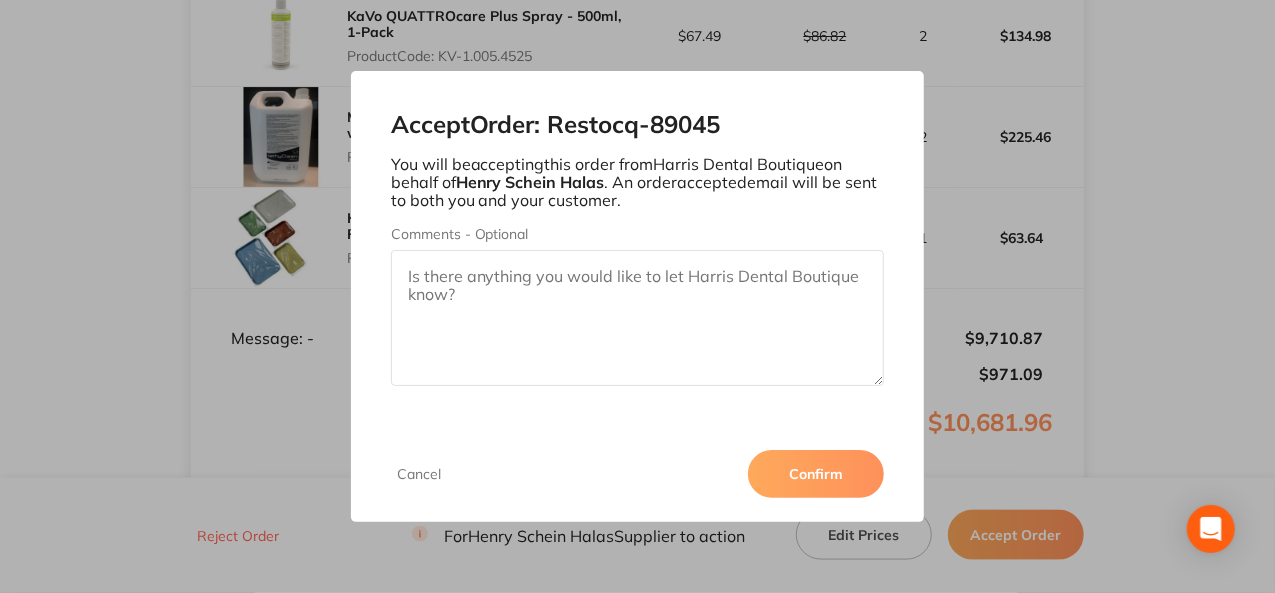 click on "Confirm" at bounding box center (816, 474) 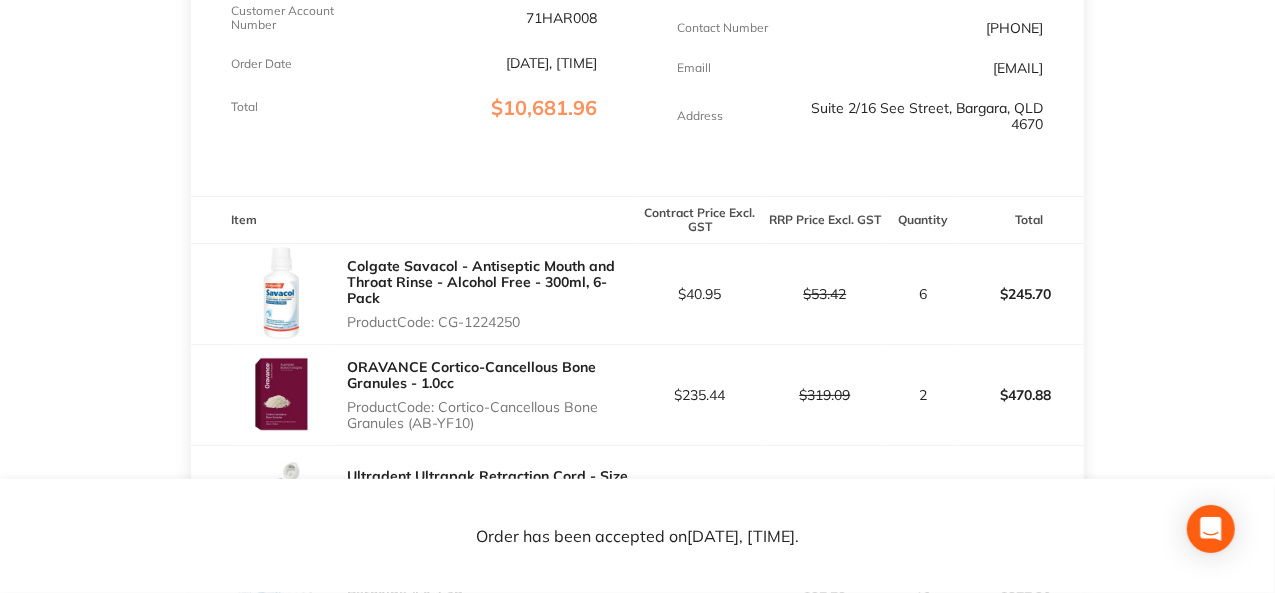 scroll, scrollTop: 100, scrollLeft: 0, axis: vertical 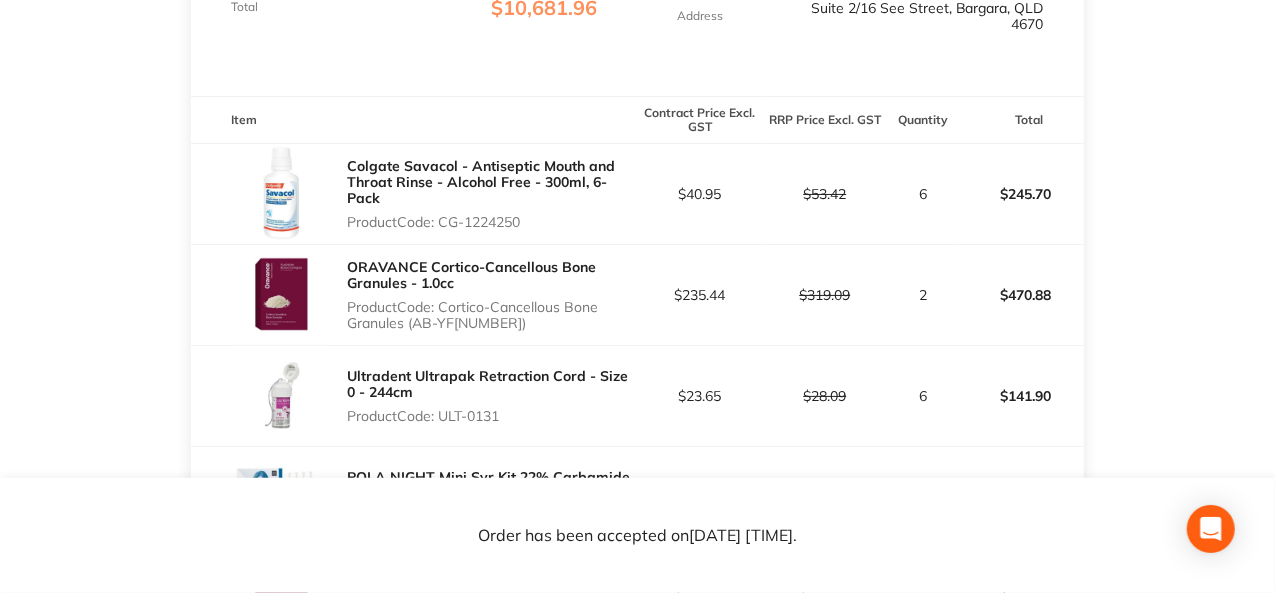 drag, startPoint x: 526, startPoint y: 220, endPoint x: 444, endPoint y: 223, distance: 82.05486 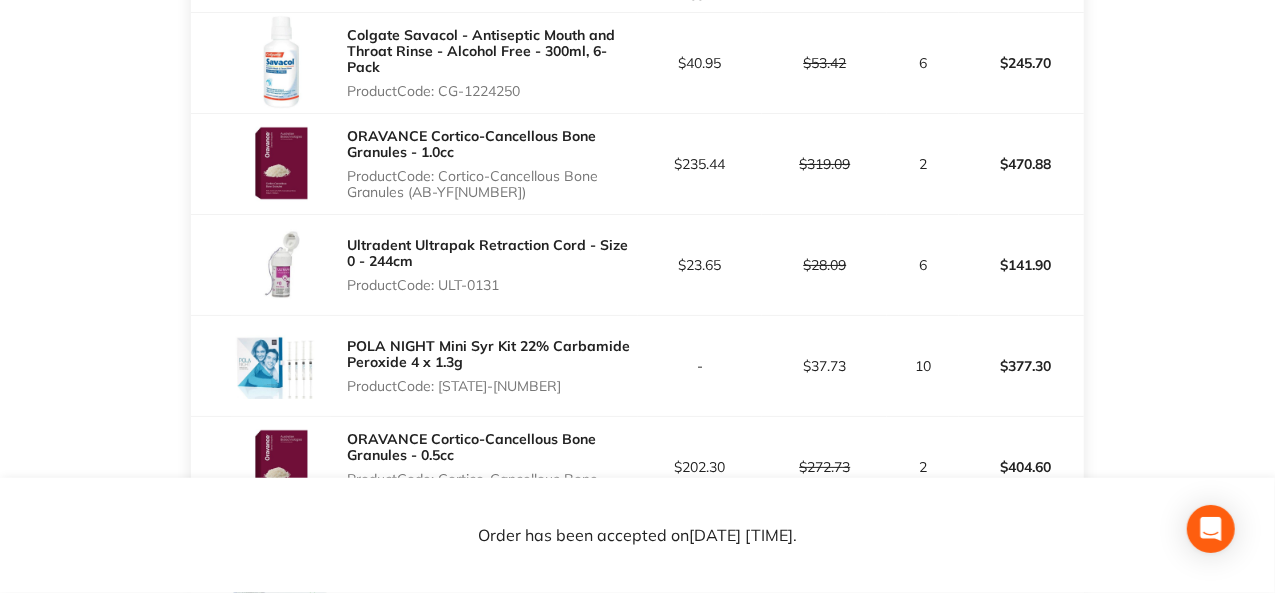 scroll, scrollTop: 600, scrollLeft: 0, axis: vertical 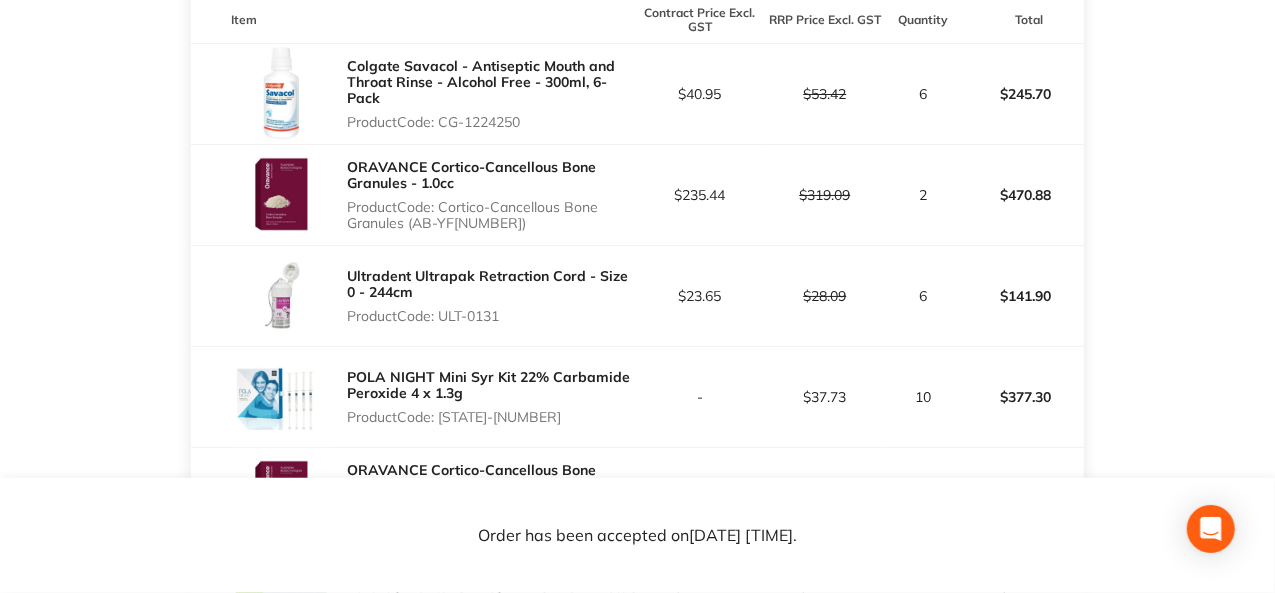 drag, startPoint x: 528, startPoint y: 124, endPoint x: 442, endPoint y: 125, distance: 86.00581 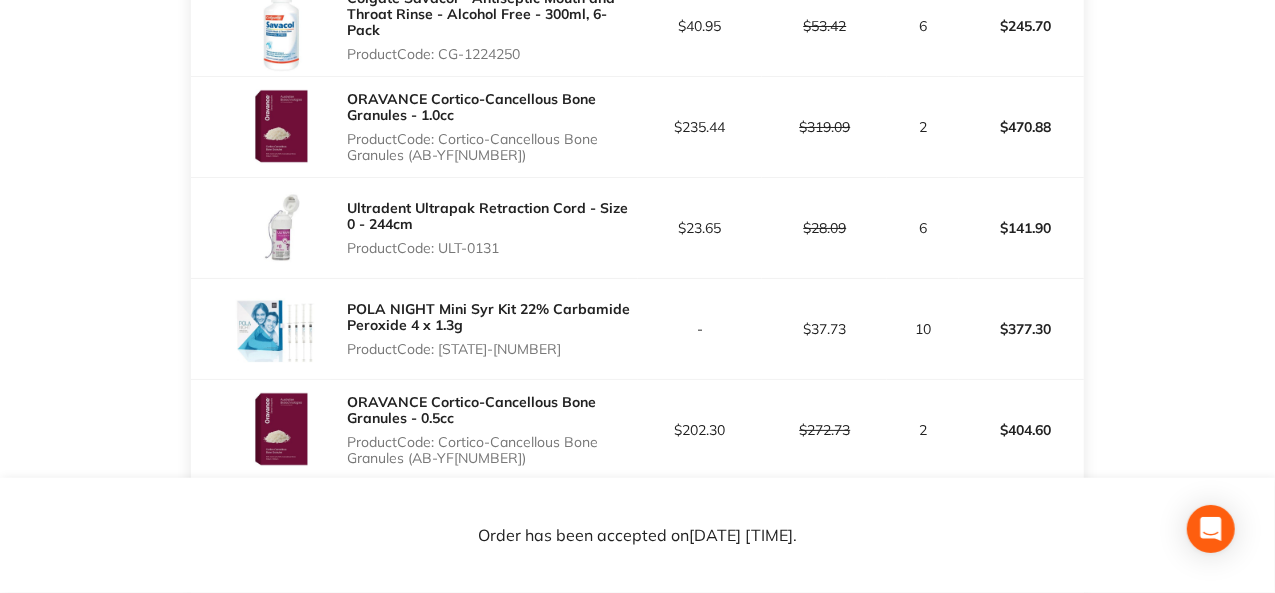 scroll, scrollTop: 700, scrollLeft: 0, axis: vertical 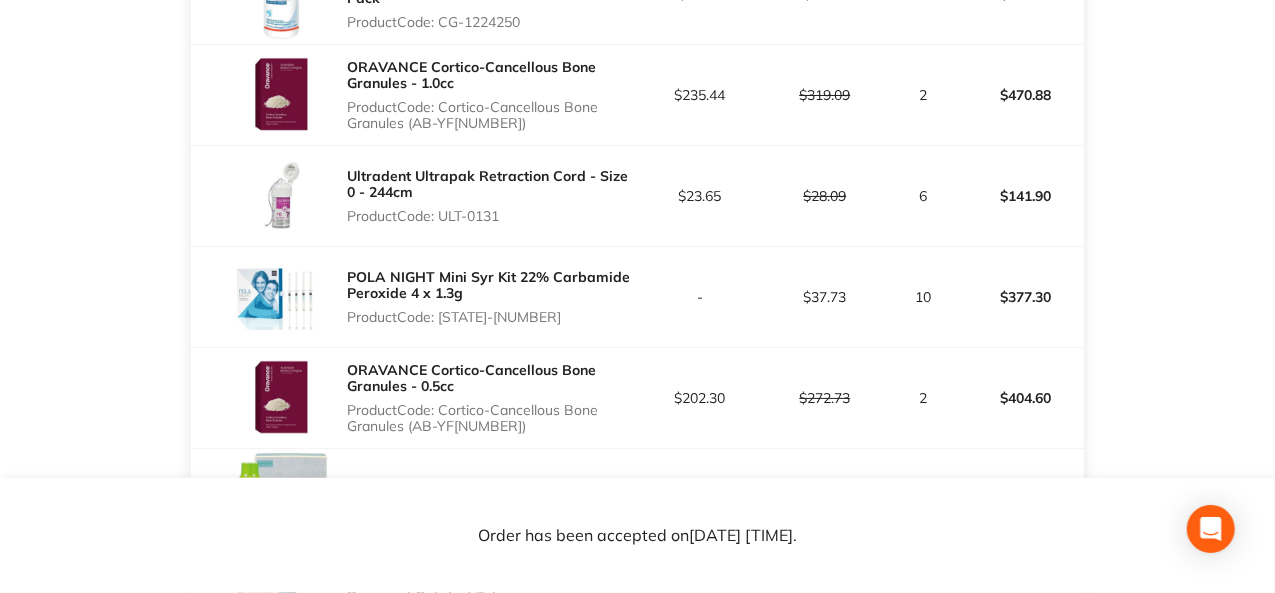 click on "ORAVANCE Cortico-Cancellous Bone Granules - 1.0cc" at bounding box center [471, 75] 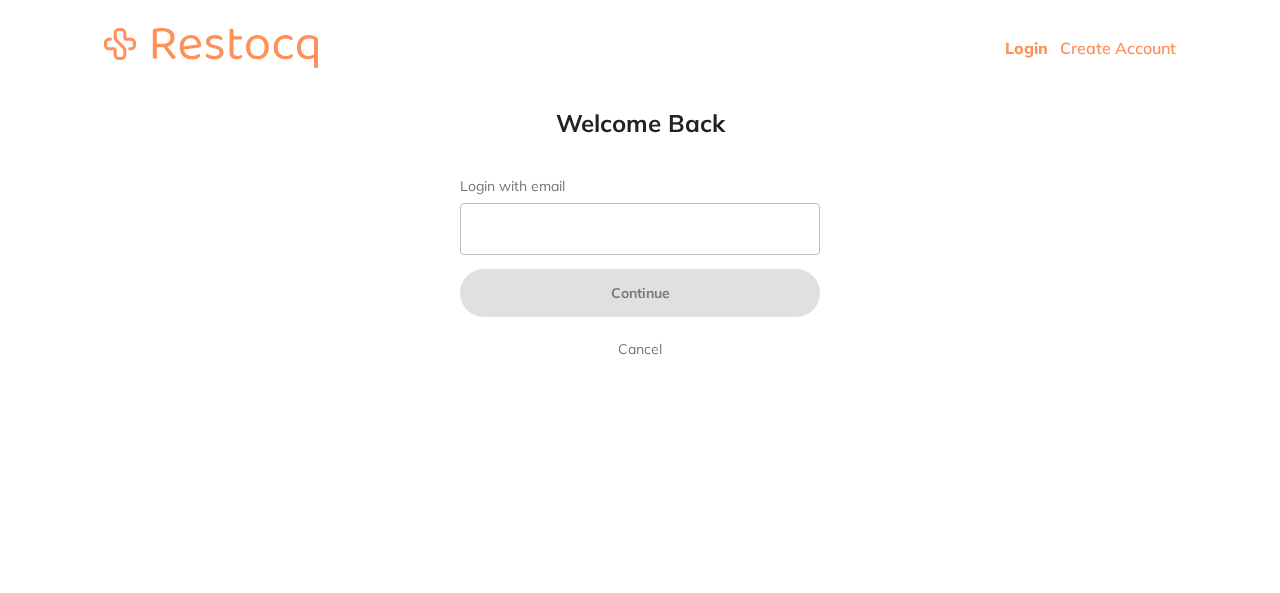 scroll, scrollTop: 0, scrollLeft: 0, axis: both 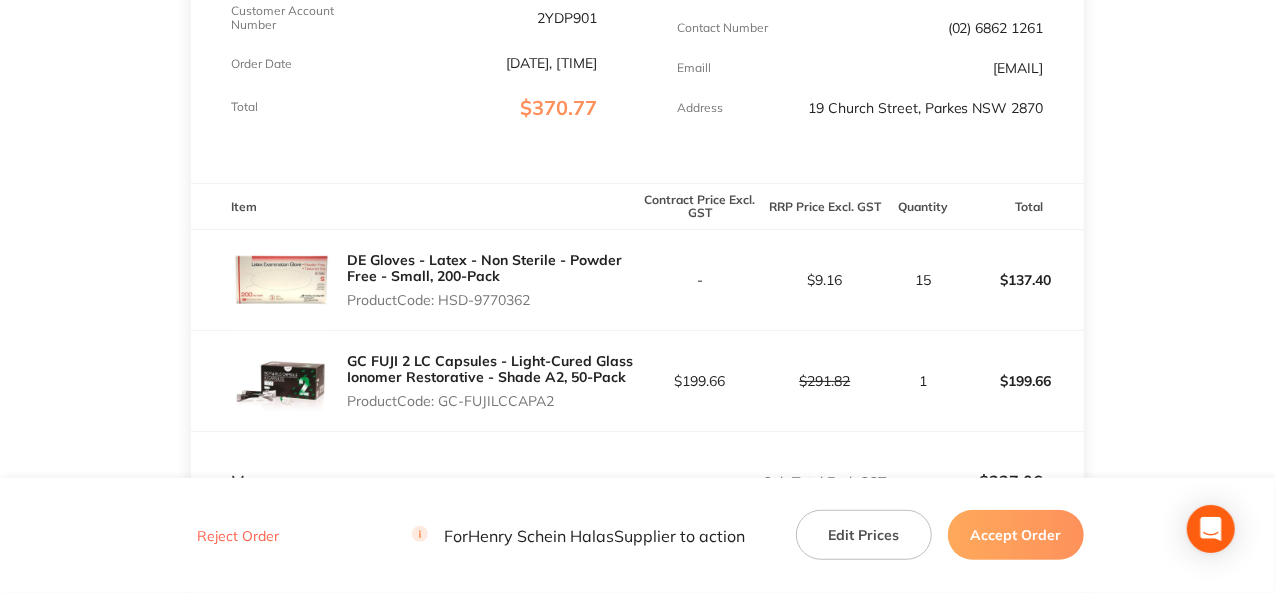 drag, startPoint x: 534, startPoint y: 302, endPoint x: 440, endPoint y: 298, distance: 94.08507 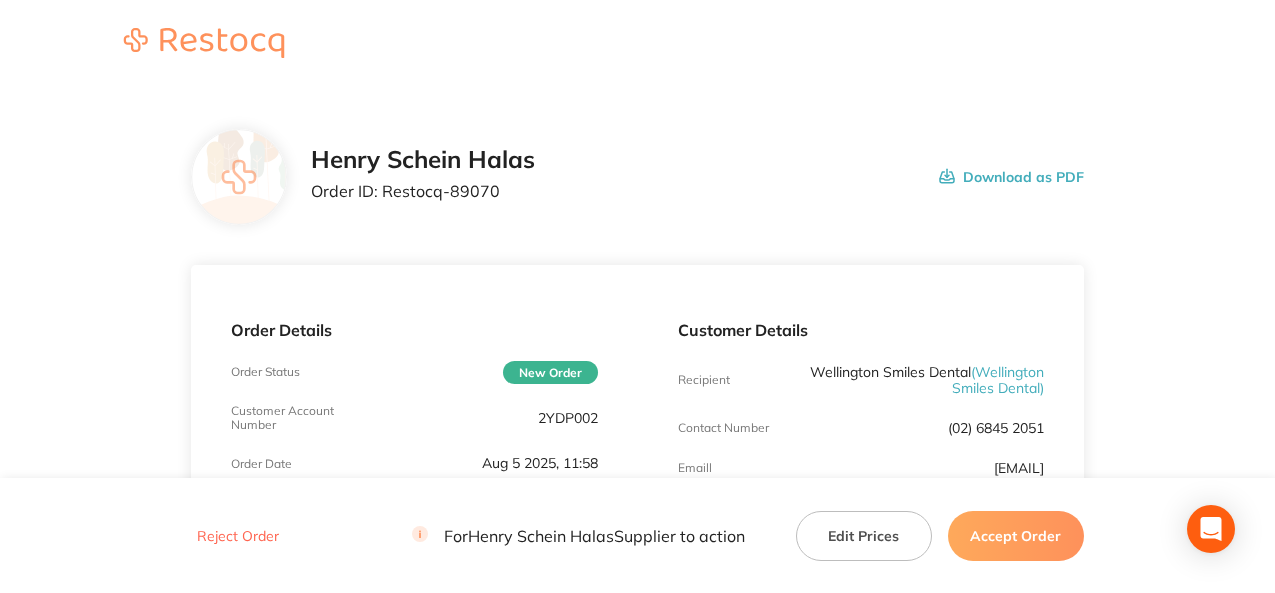 scroll, scrollTop: 0, scrollLeft: 0, axis: both 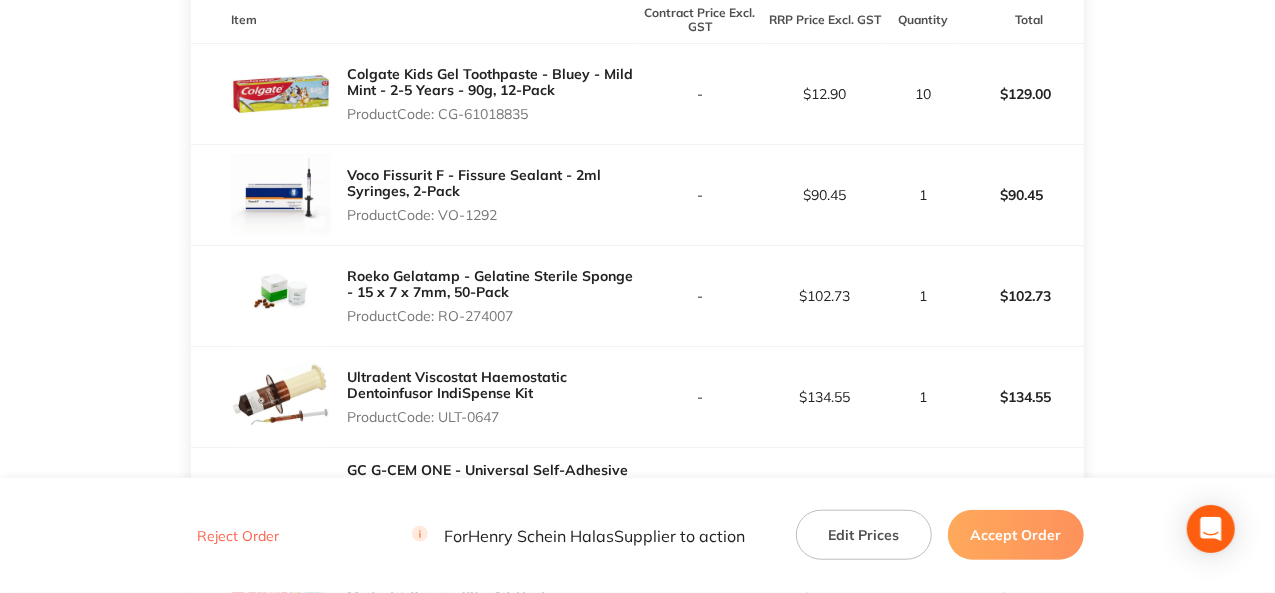 drag, startPoint x: 533, startPoint y: 115, endPoint x: 443, endPoint y: 115, distance: 90 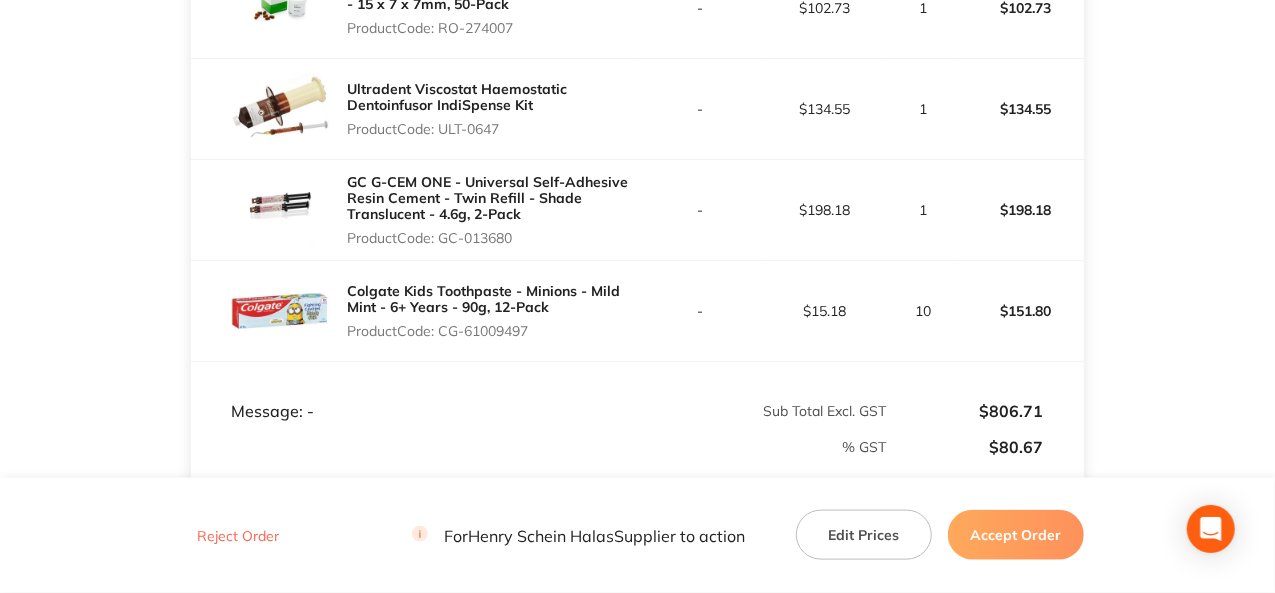 scroll, scrollTop: 900, scrollLeft: 0, axis: vertical 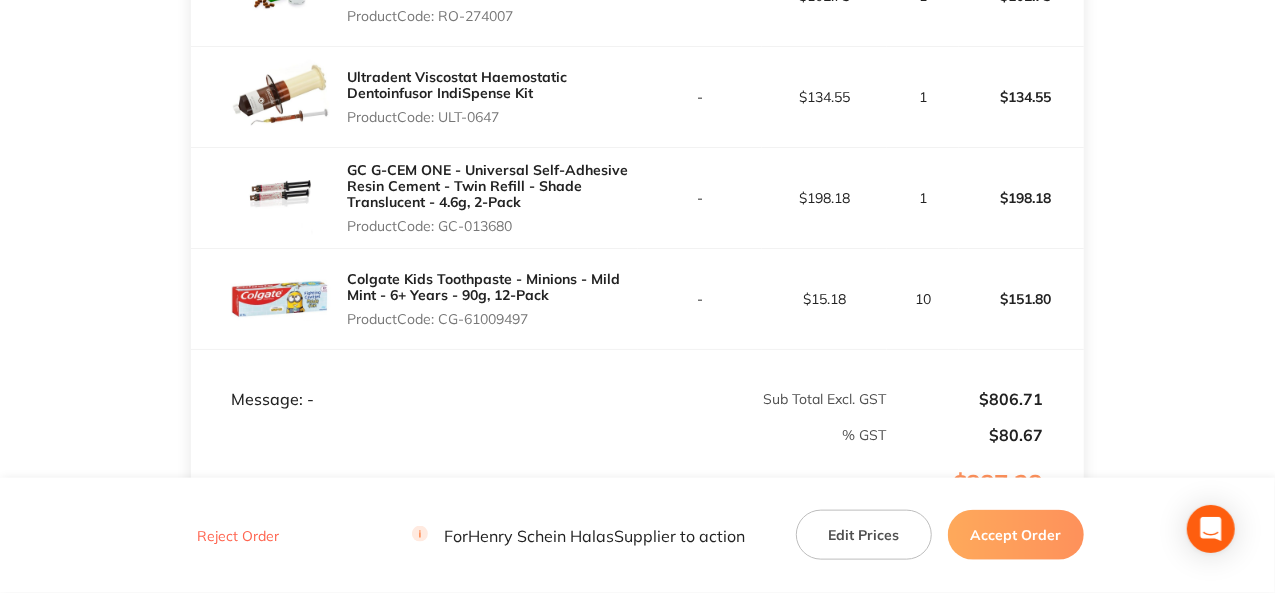 drag, startPoint x: 516, startPoint y: 226, endPoint x: 441, endPoint y: 222, distance: 75.10659 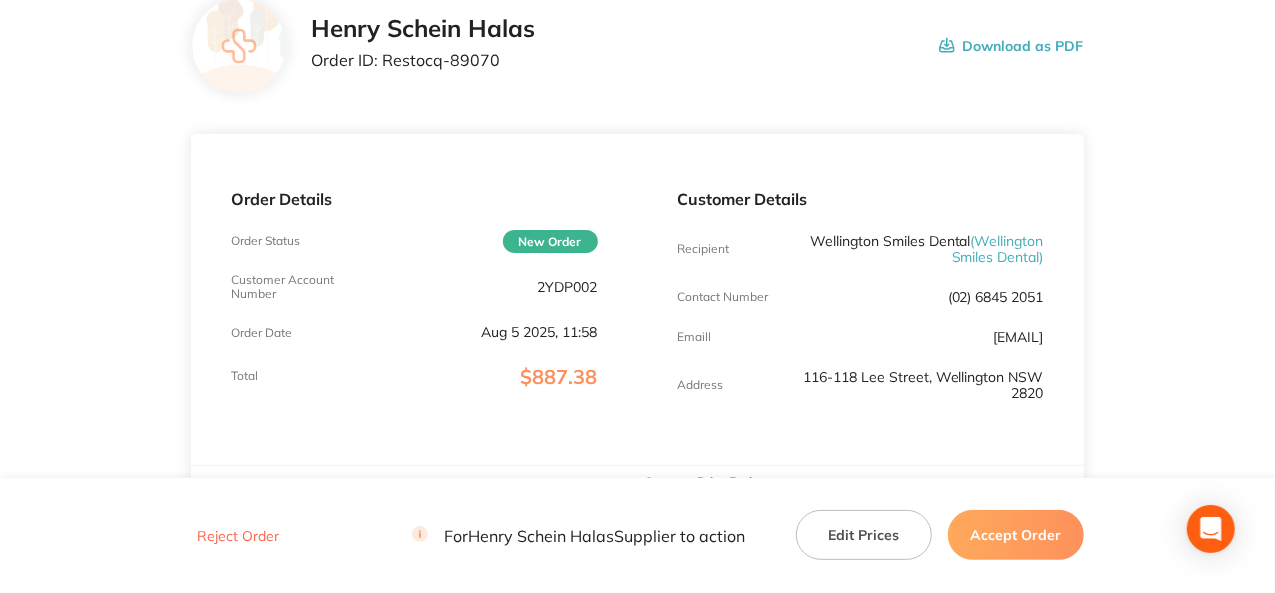 scroll, scrollTop: 100, scrollLeft: 0, axis: vertical 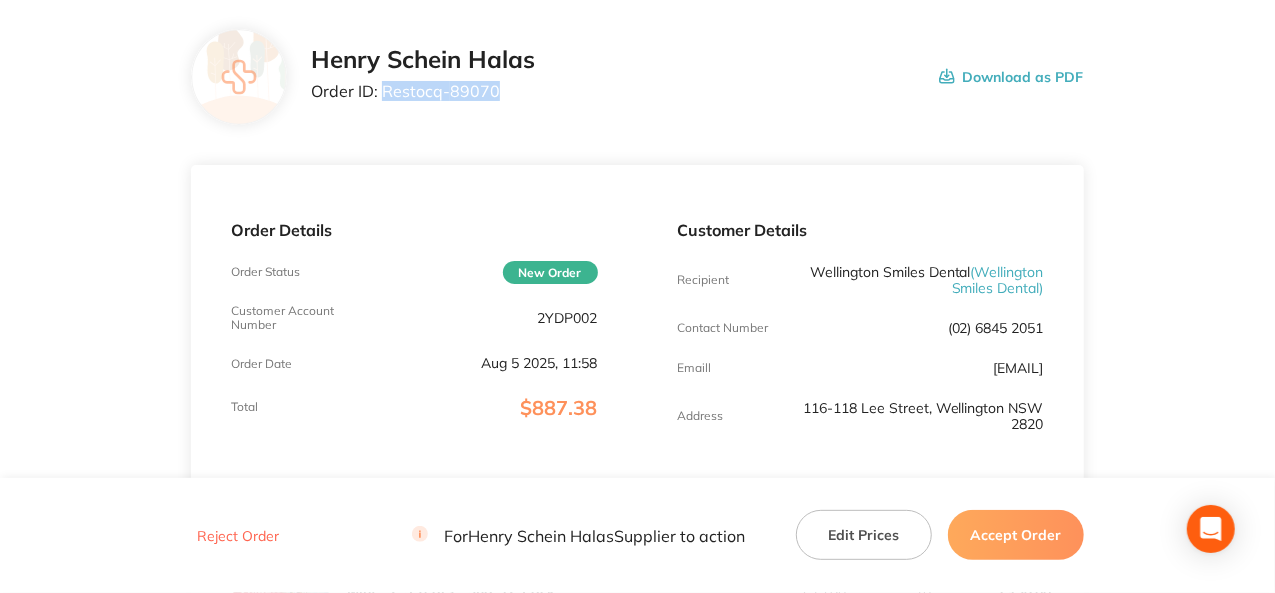 drag, startPoint x: 494, startPoint y: 89, endPoint x: 385, endPoint y: 87, distance: 109.01835 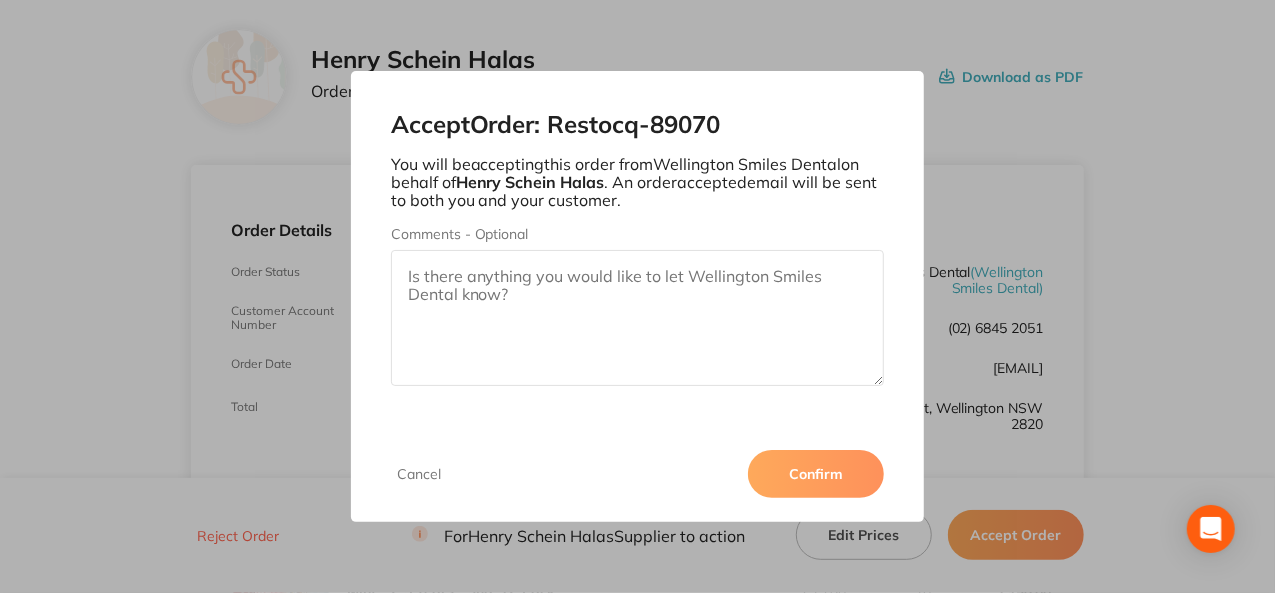 click on "Confirm" at bounding box center (816, 474) 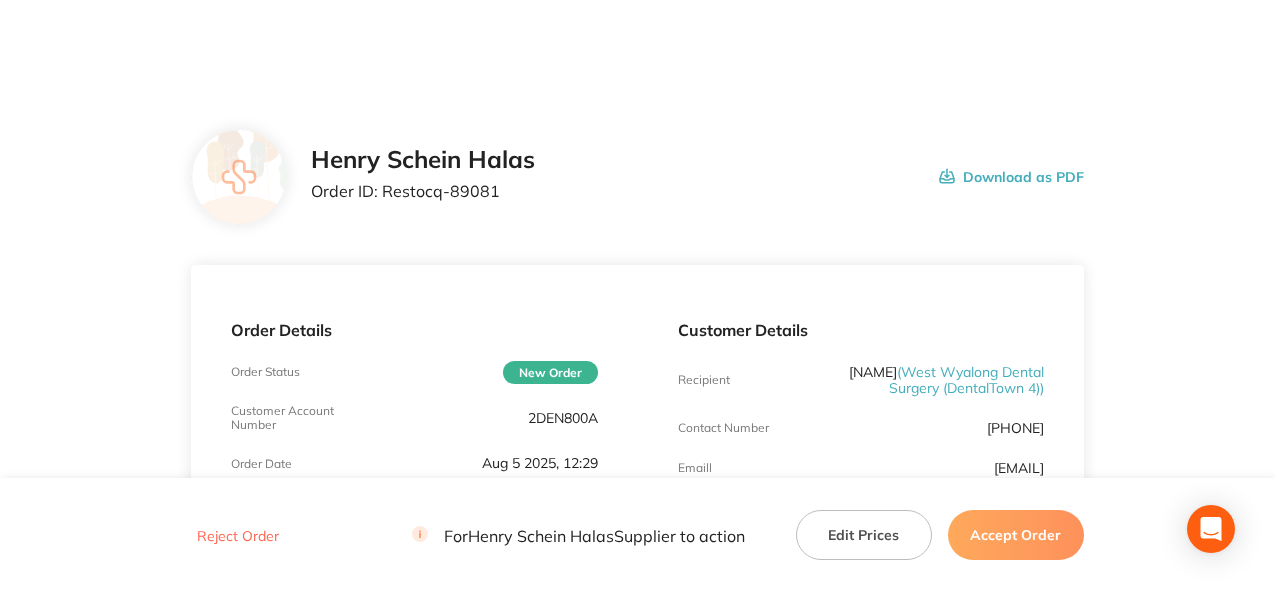 scroll, scrollTop: 0, scrollLeft: 0, axis: both 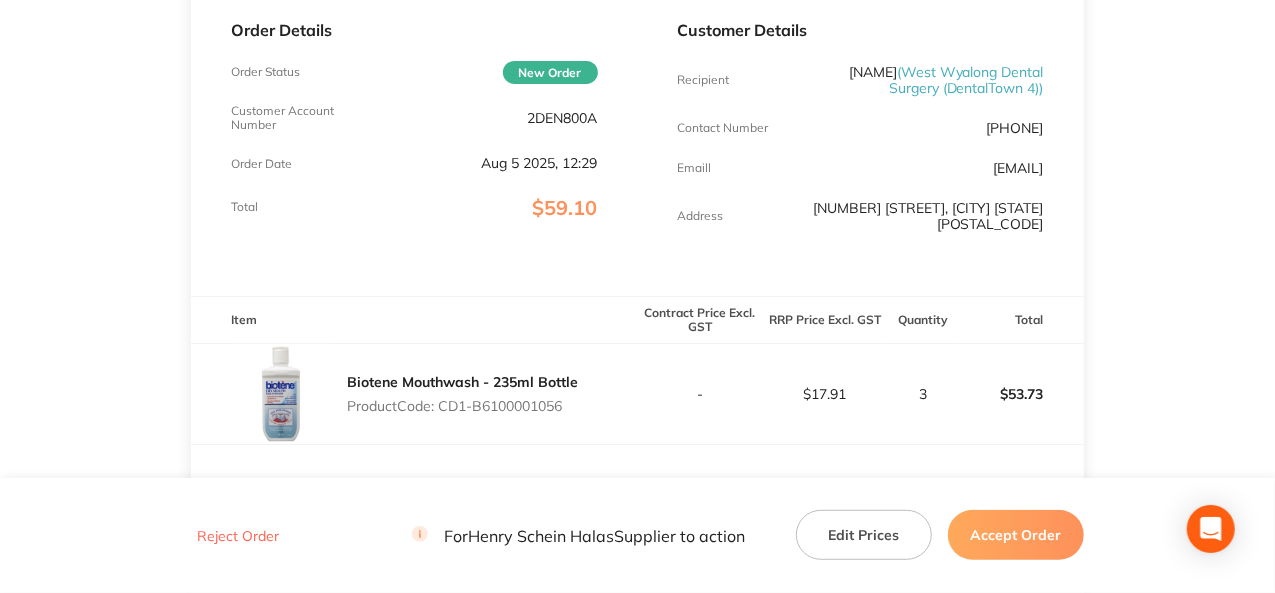 drag, startPoint x: 570, startPoint y: 405, endPoint x: 443, endPoint y: 413, distance: 127.25172 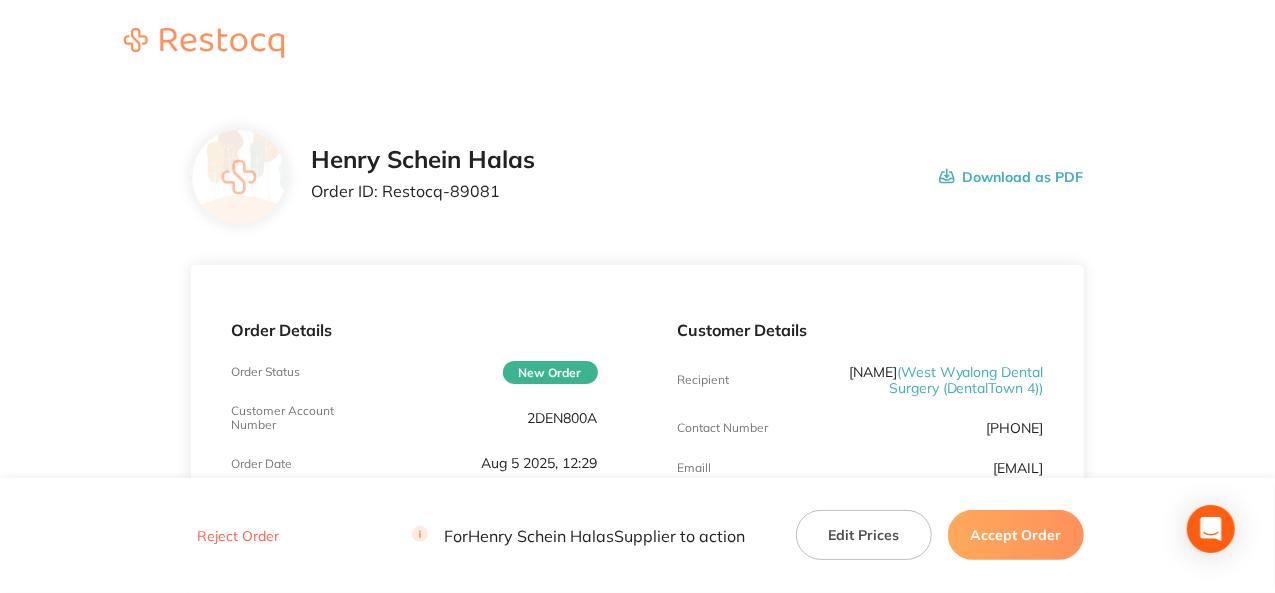 scroll, scrollTop: 0, scrollLeft: 0, axis: both 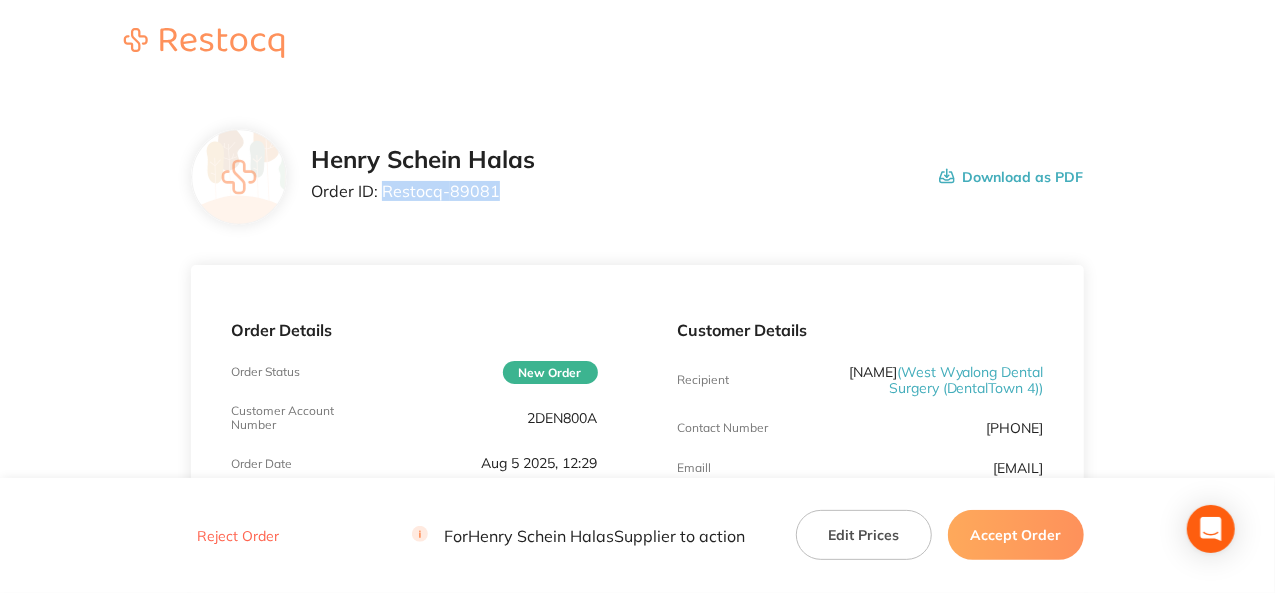 drag, startPoint x: 495, startPoint y: 191, endPoint x: 381, endPoint y: 184, distance: 114.21471 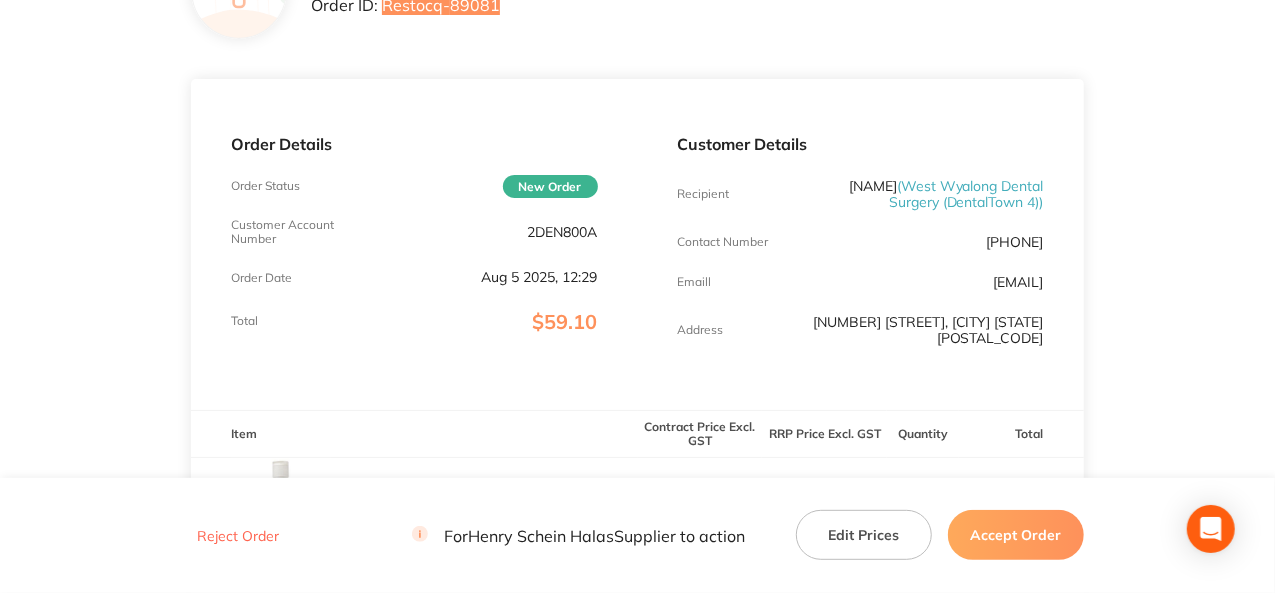 scroll, scrollTop: 600, scrollLeft: 0, axis: vertical 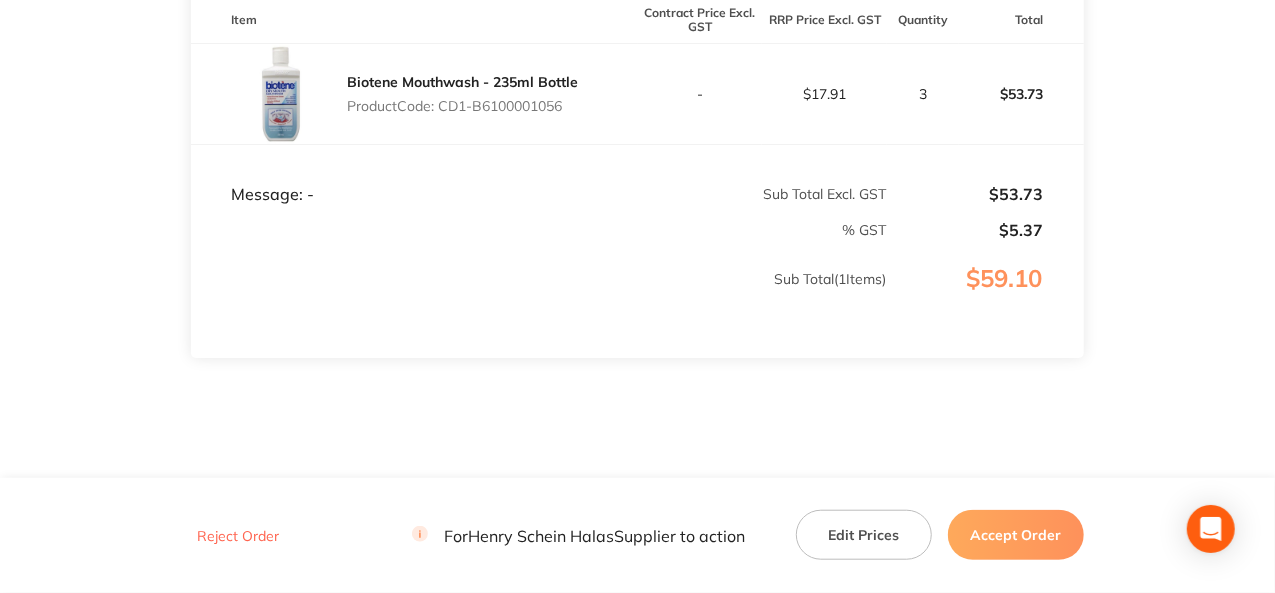 click on "Accept Order" at bounding box center [1016, 535] 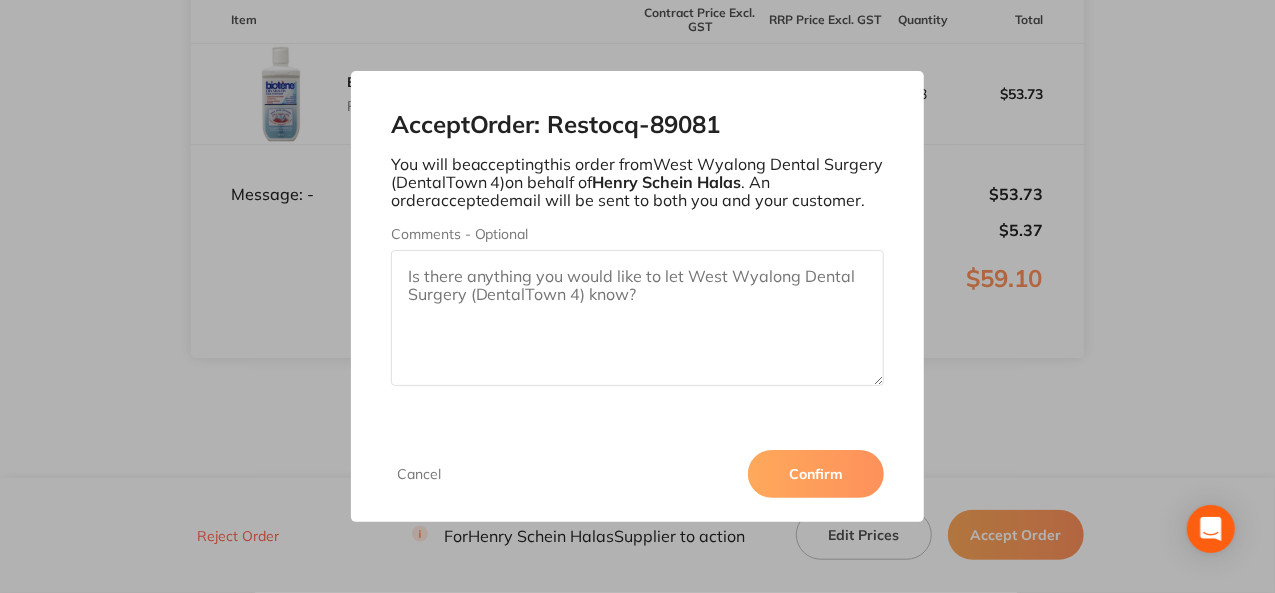 click on "Confirm" at bounding box center (816, 474) 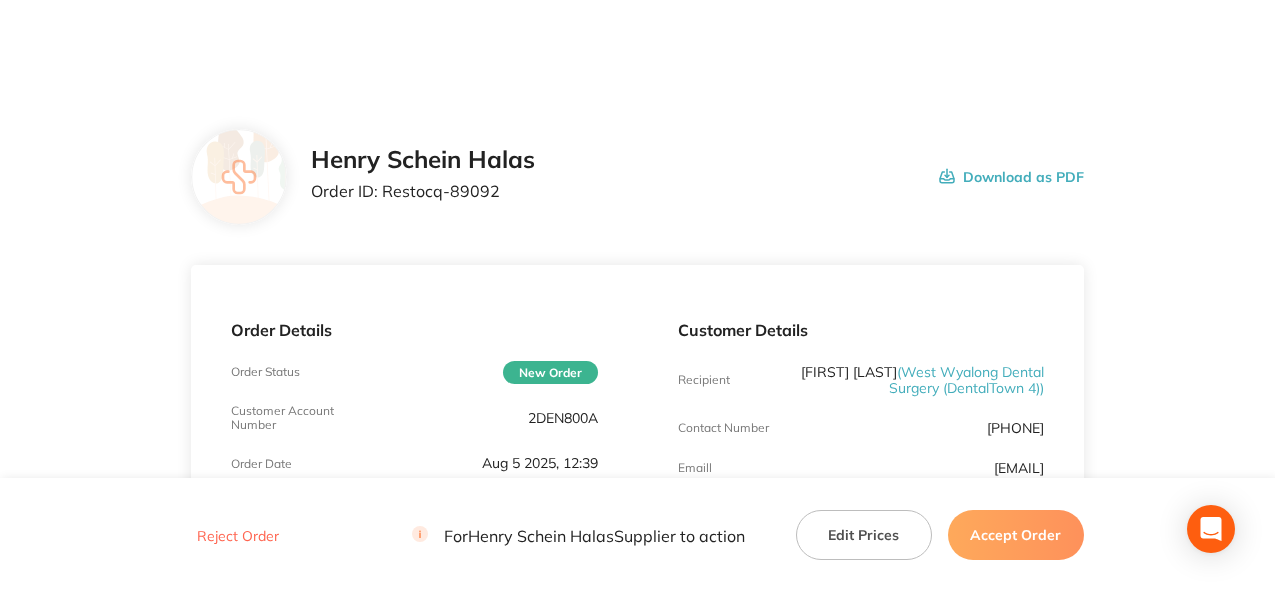 scroll, scrollTop: 0, scrollLeft: 0, axis: both 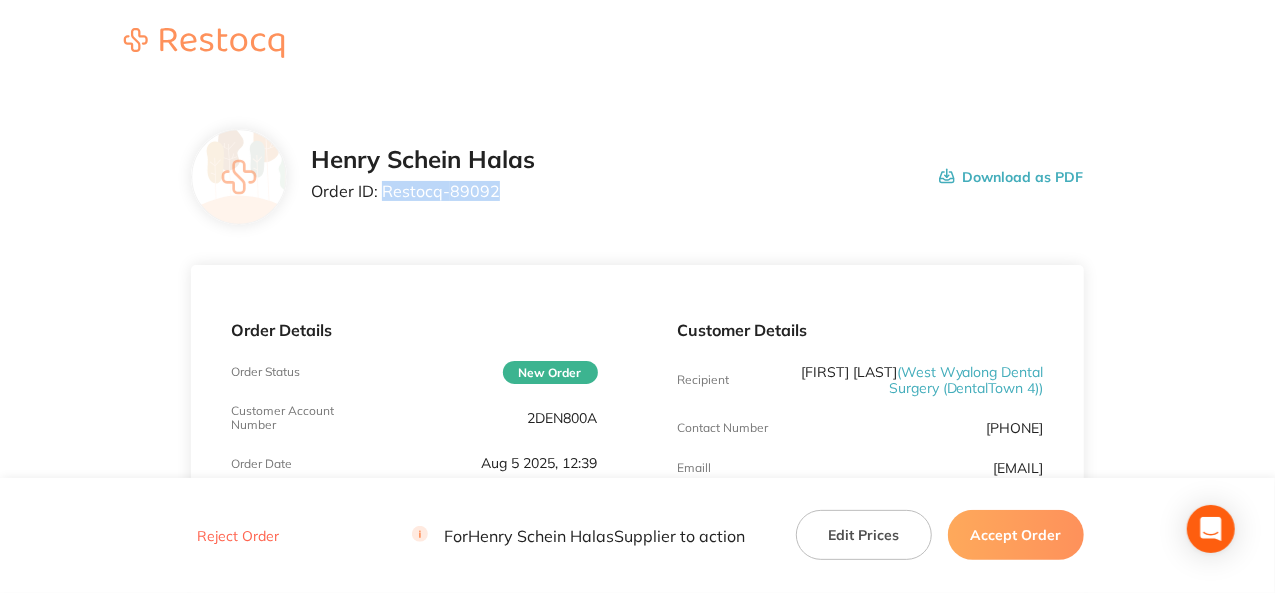drag, startPoint x: 496, startPoint y: 191, endPoint x: 381, endPoint y: 193, distance: 115.01739 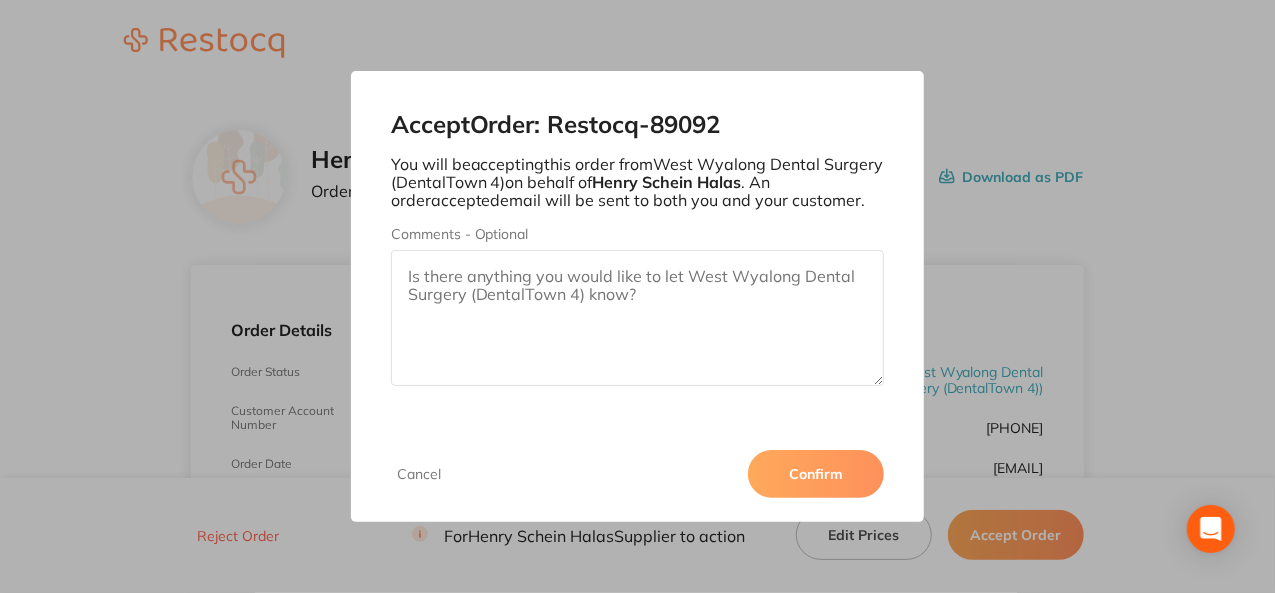 click on "Confirm" at bounding box center [816, 474] 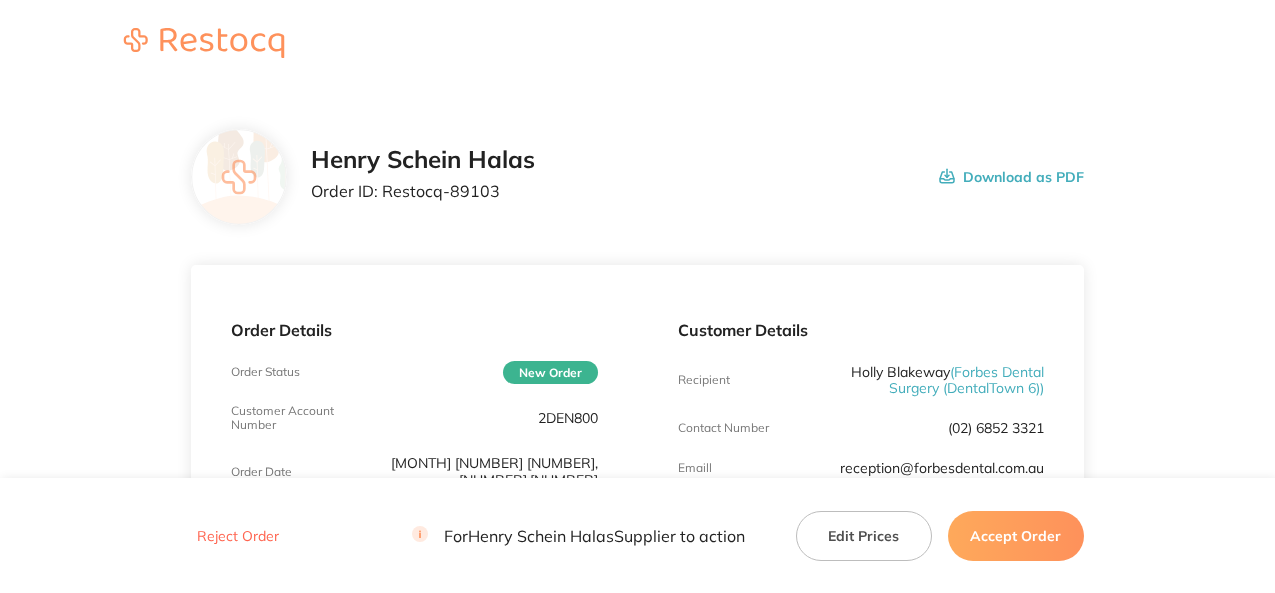 scroll, scrollTop: 0, scrollLeft: 0, axis: both 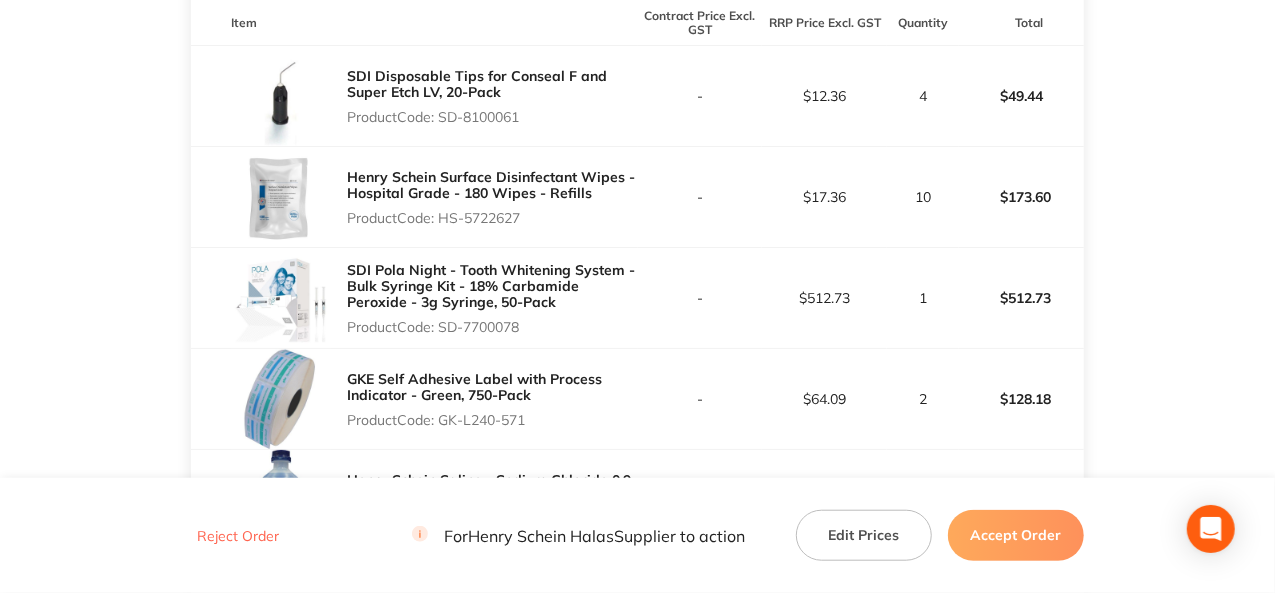 drag, startPoint x: 524, startPoint y: 103, endPoint x: 444, endPoint y: 103, distance: 80 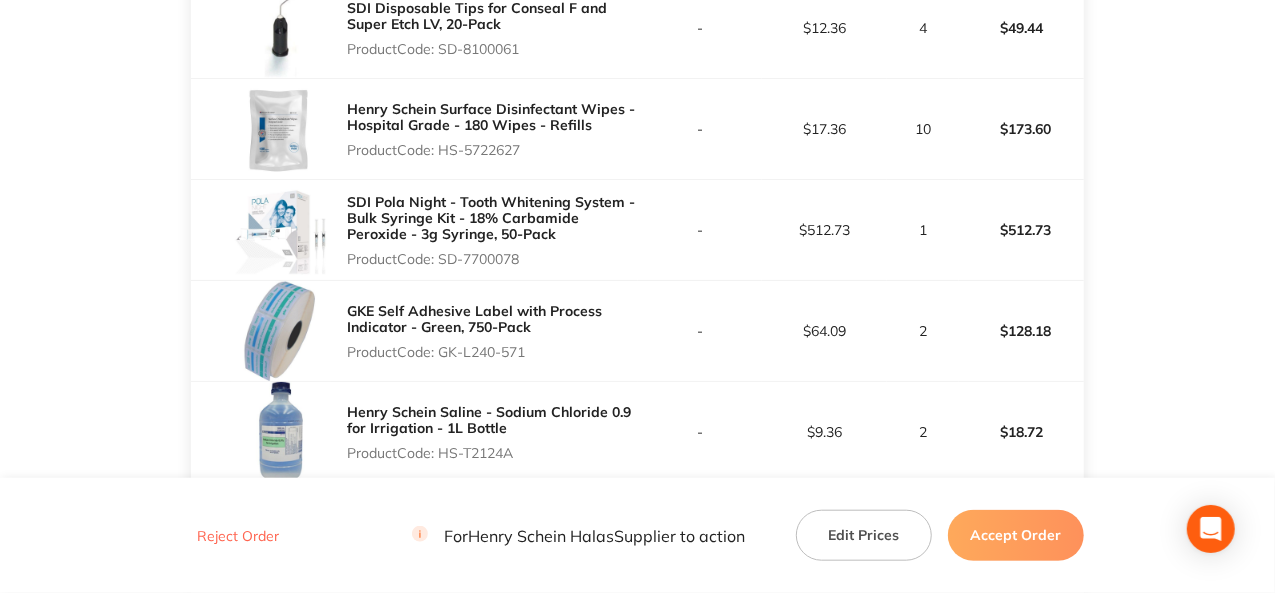 scroll, scrollTop: 700, scrollLeft: 0, axis: vertical 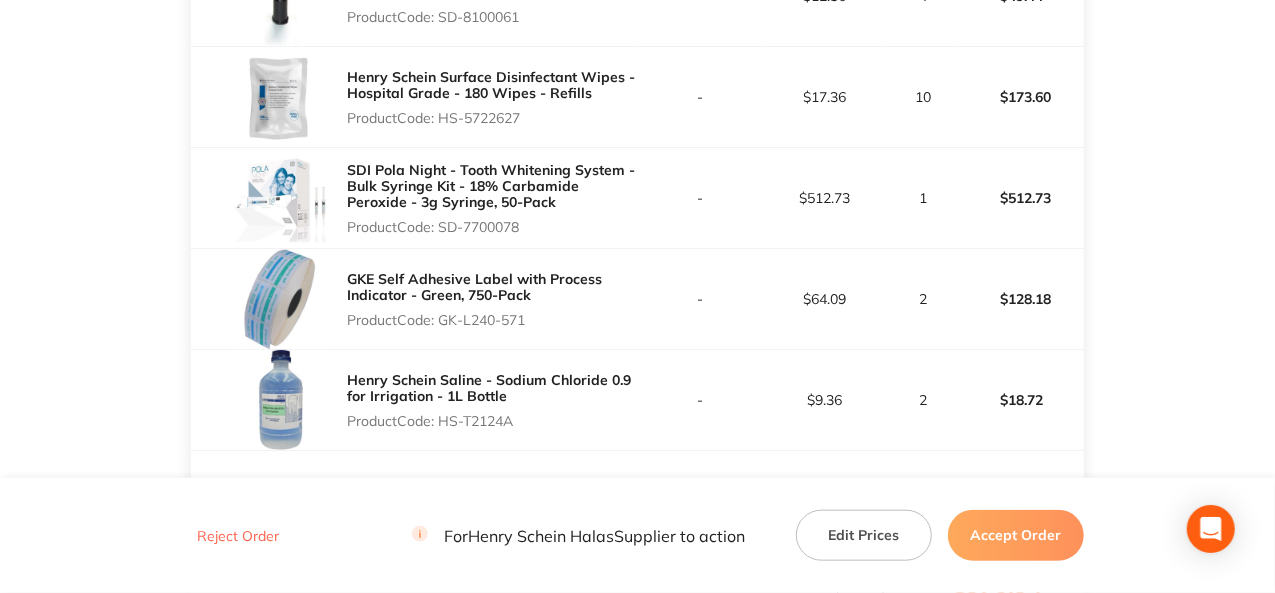 drag, startPoint x: 530, startPoint y: 299, endPoint x: 441, endPoint y: 303, distance: 89.08984 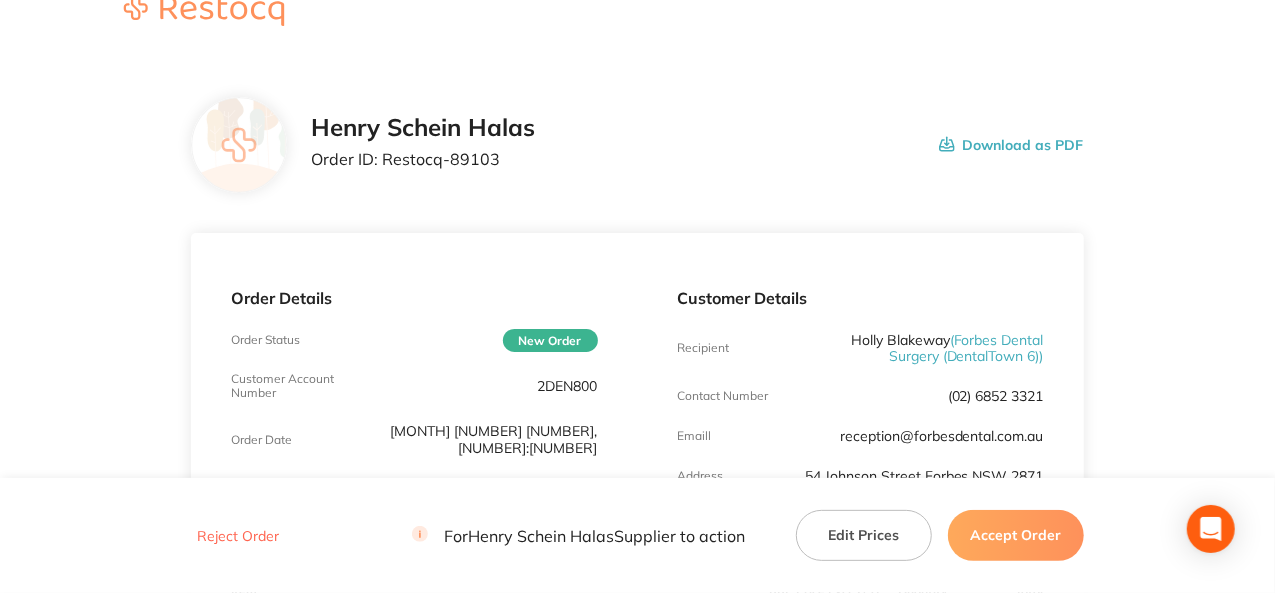 scroll, scrollTop: 0, scrollLeft: 0, axis: both 